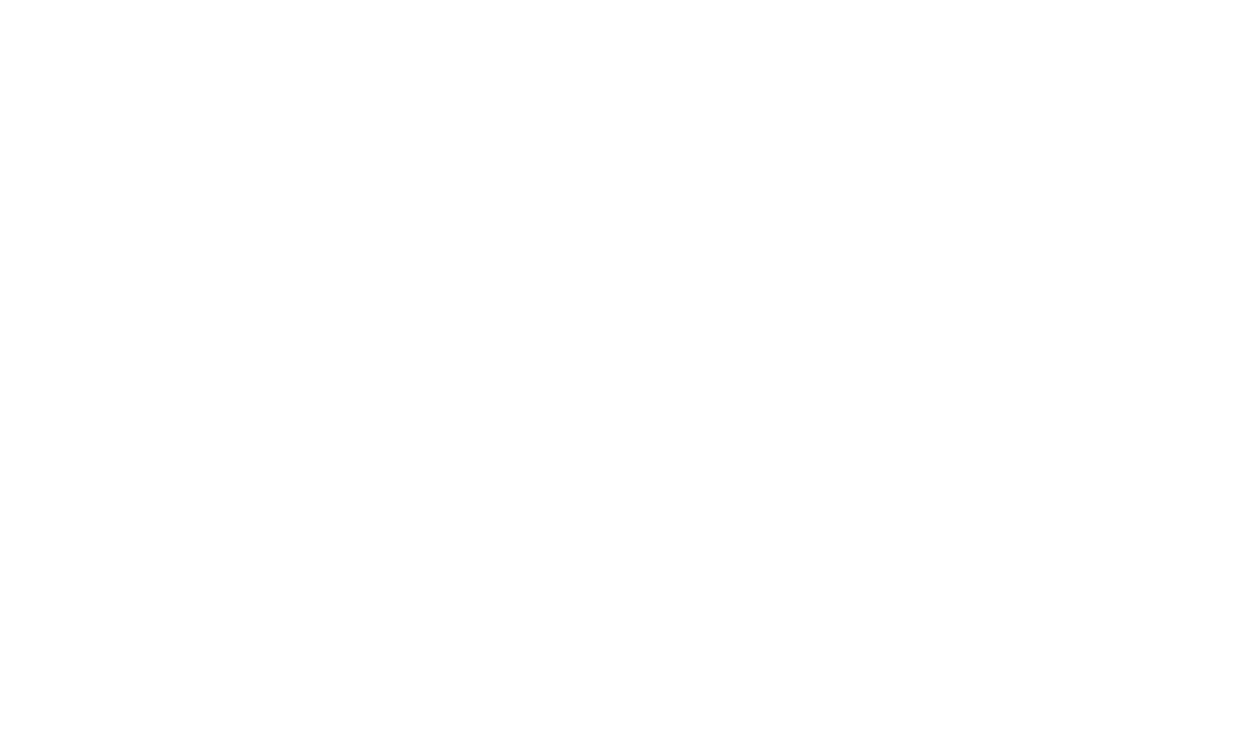 scroll, scrollTop: 0, scrollLeft: 0, axis: both 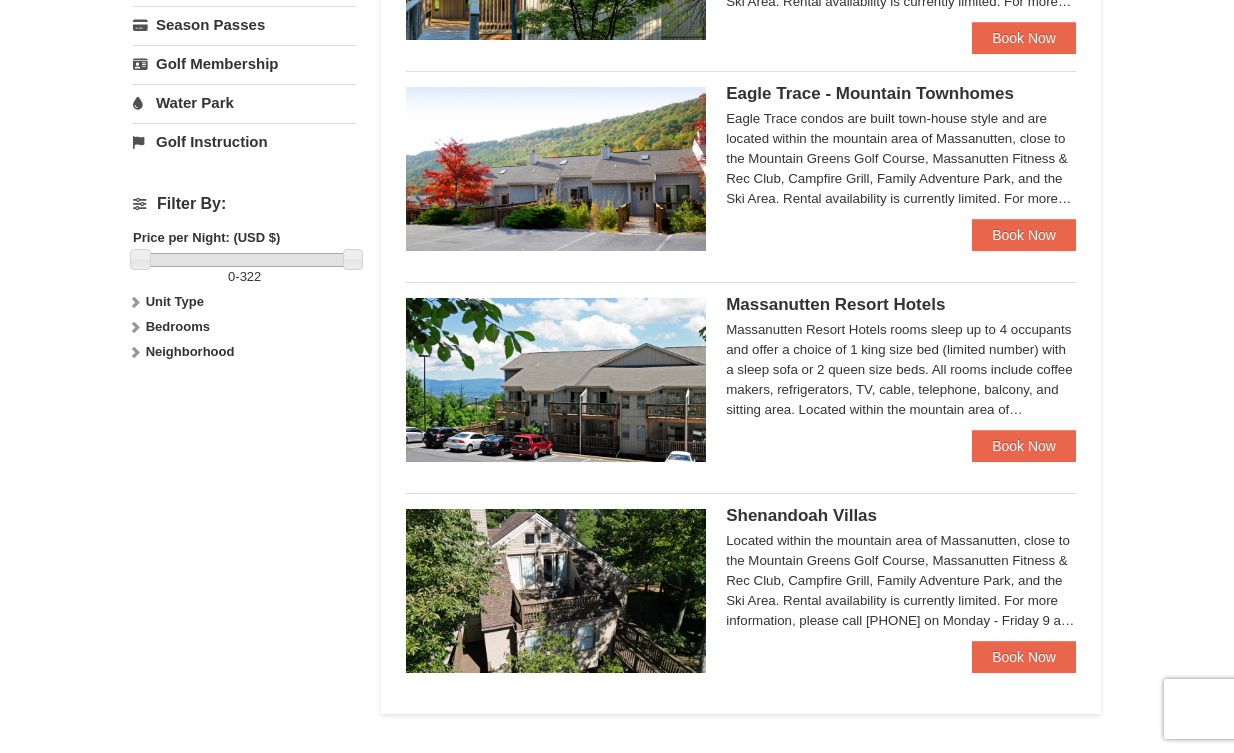 click at bounding box center [135, 302] 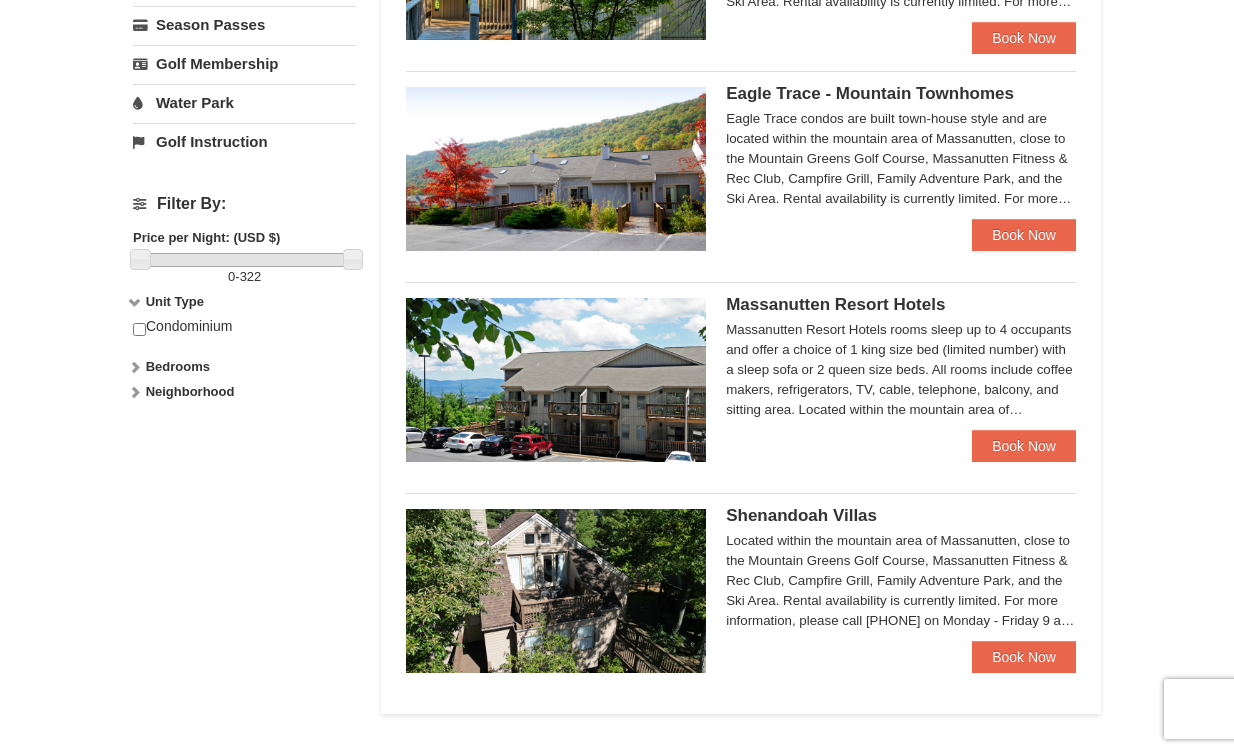 click at bounding box center (135, 367) 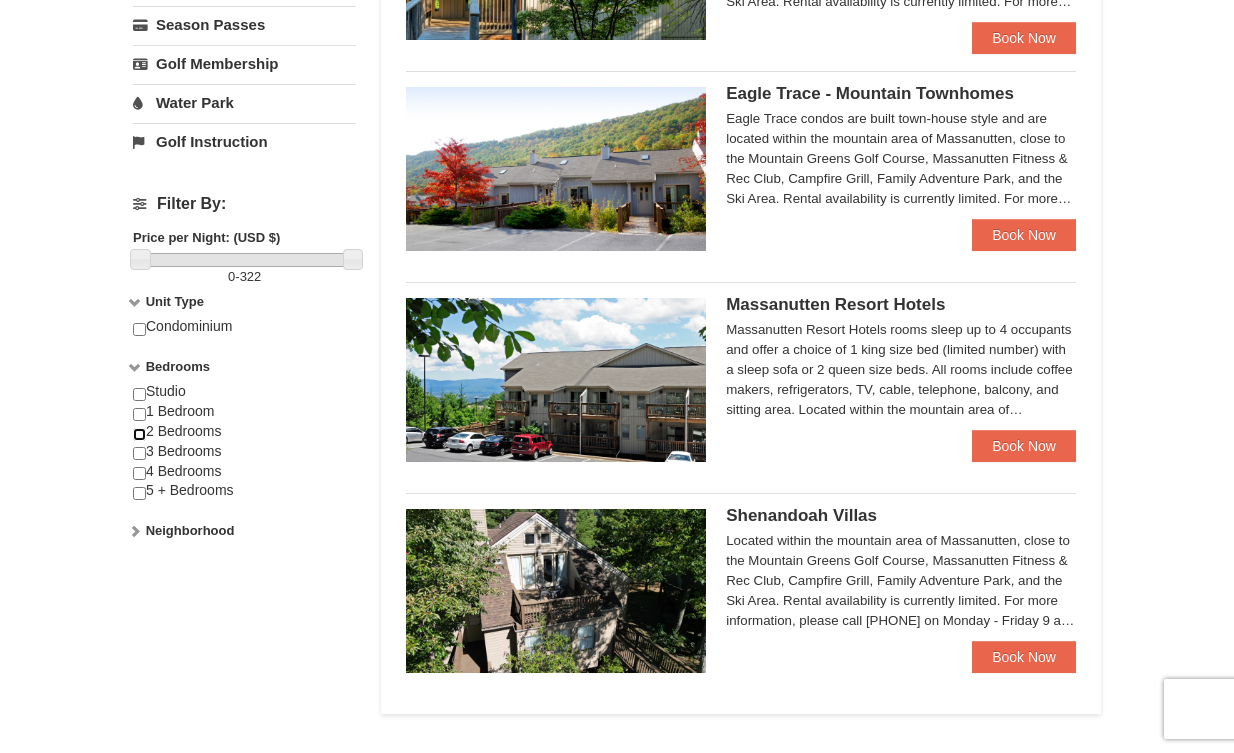 click at bounding box center (139, 434) 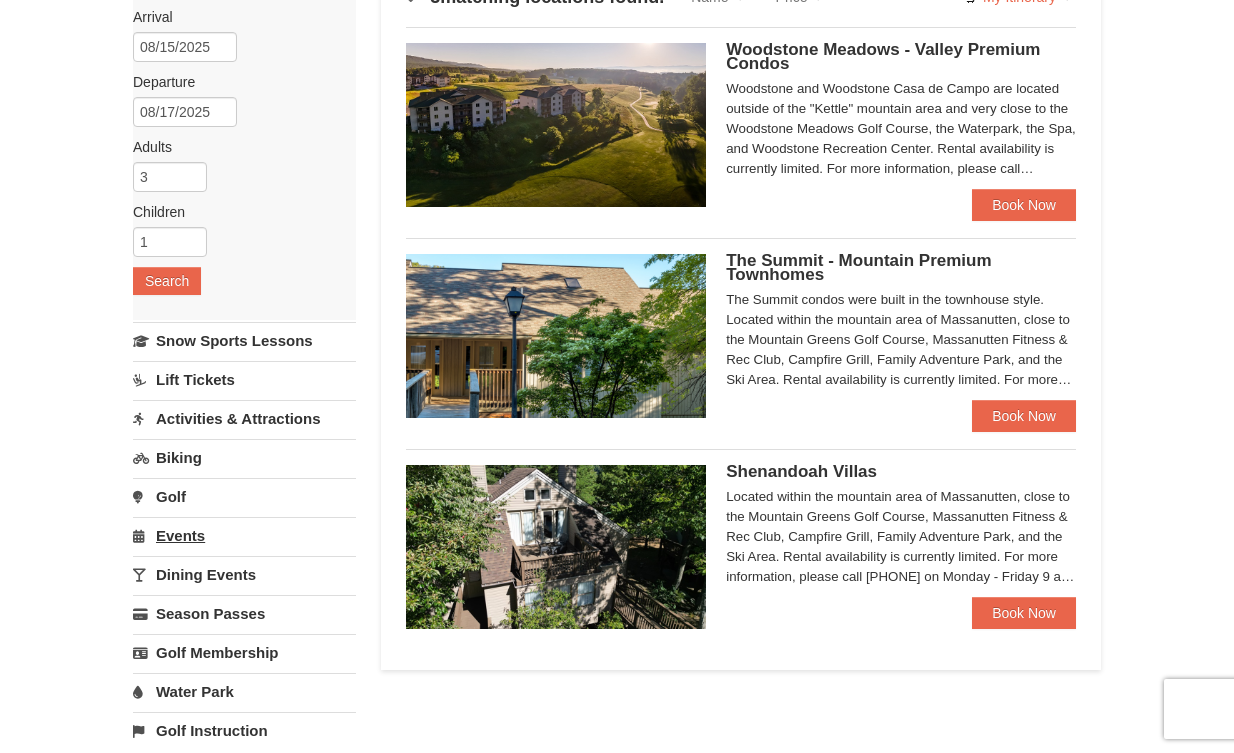 scroll, scrollTop: 107, scrollLeft: 0, axis: vertical 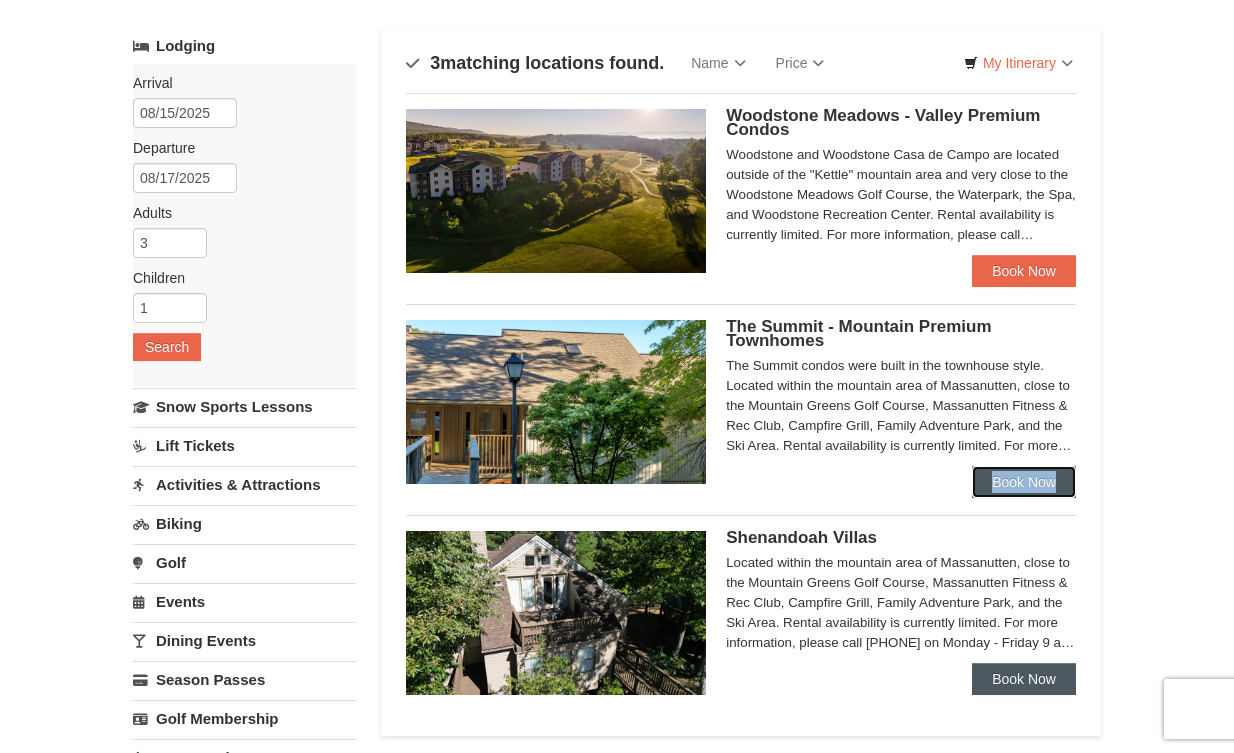 click on "Book Now" at bounding box center [1024, 679] 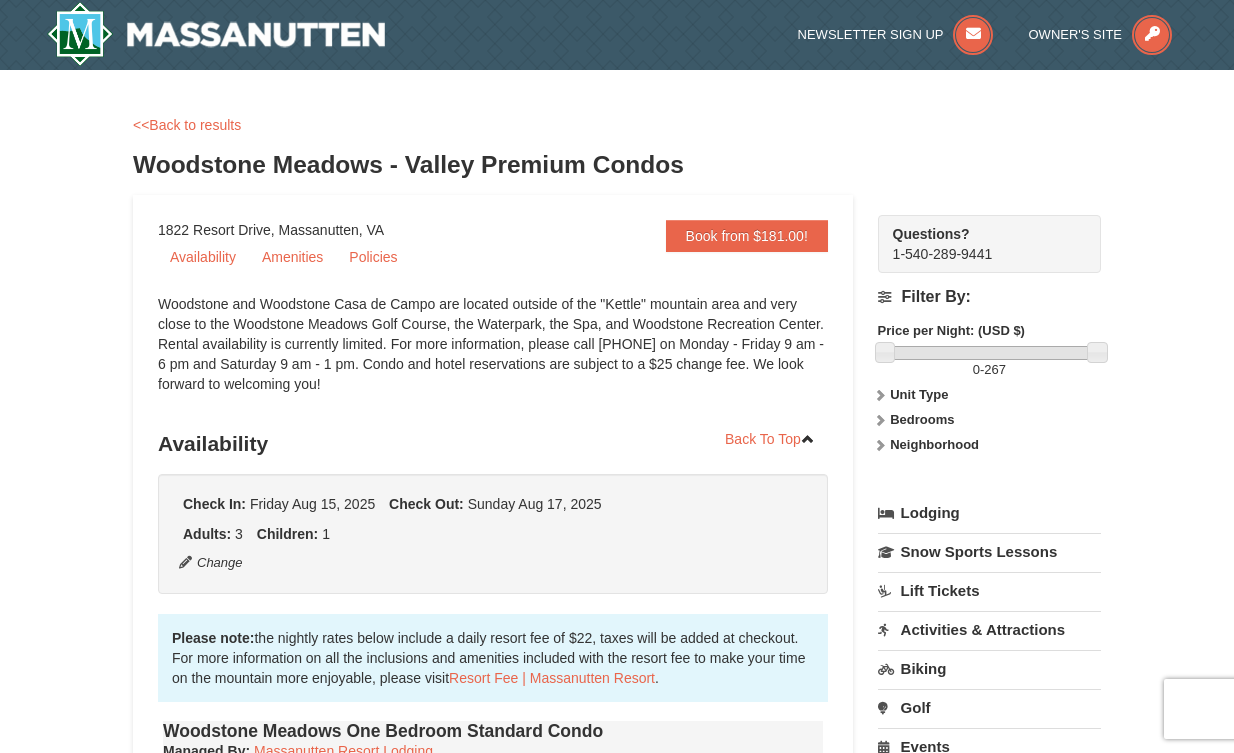 scroll, scrollTop: 0, scrollLeft: 0, axis: both 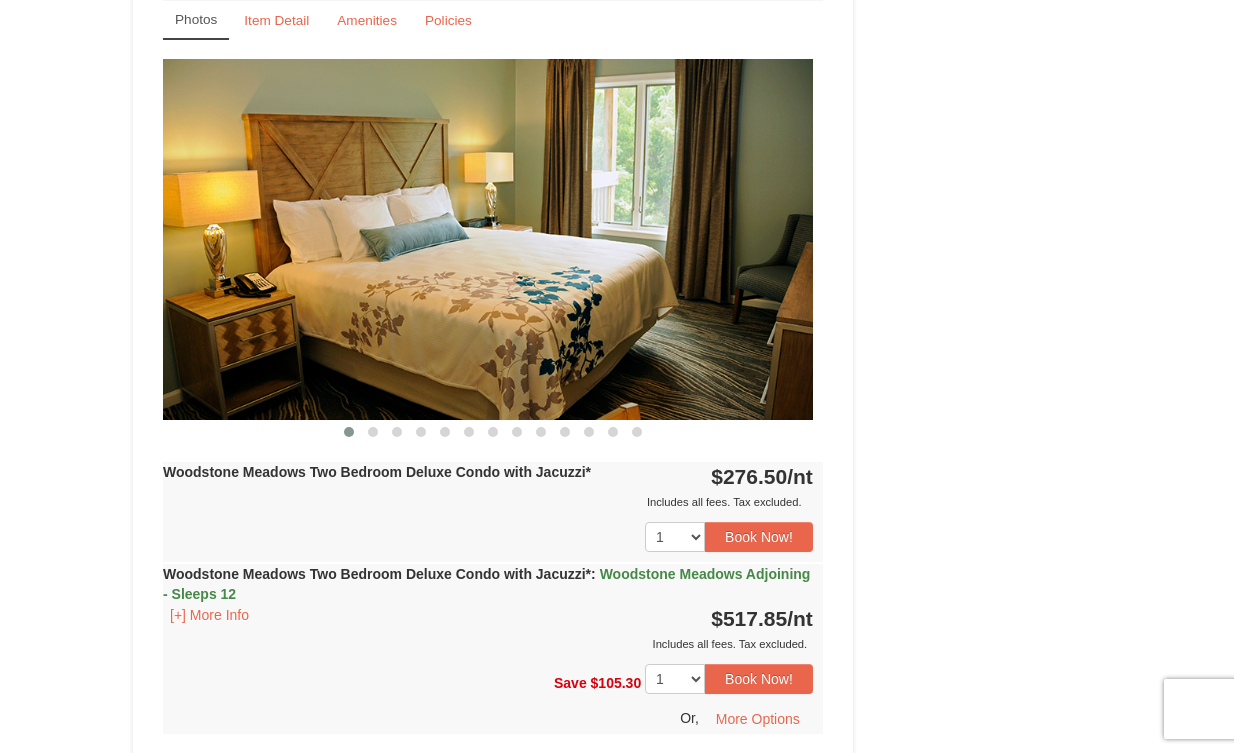 drag, startPoint x: 735, startPoint y: 332, endPoint x: 660, endPoint y: 328, distance: 75.10659 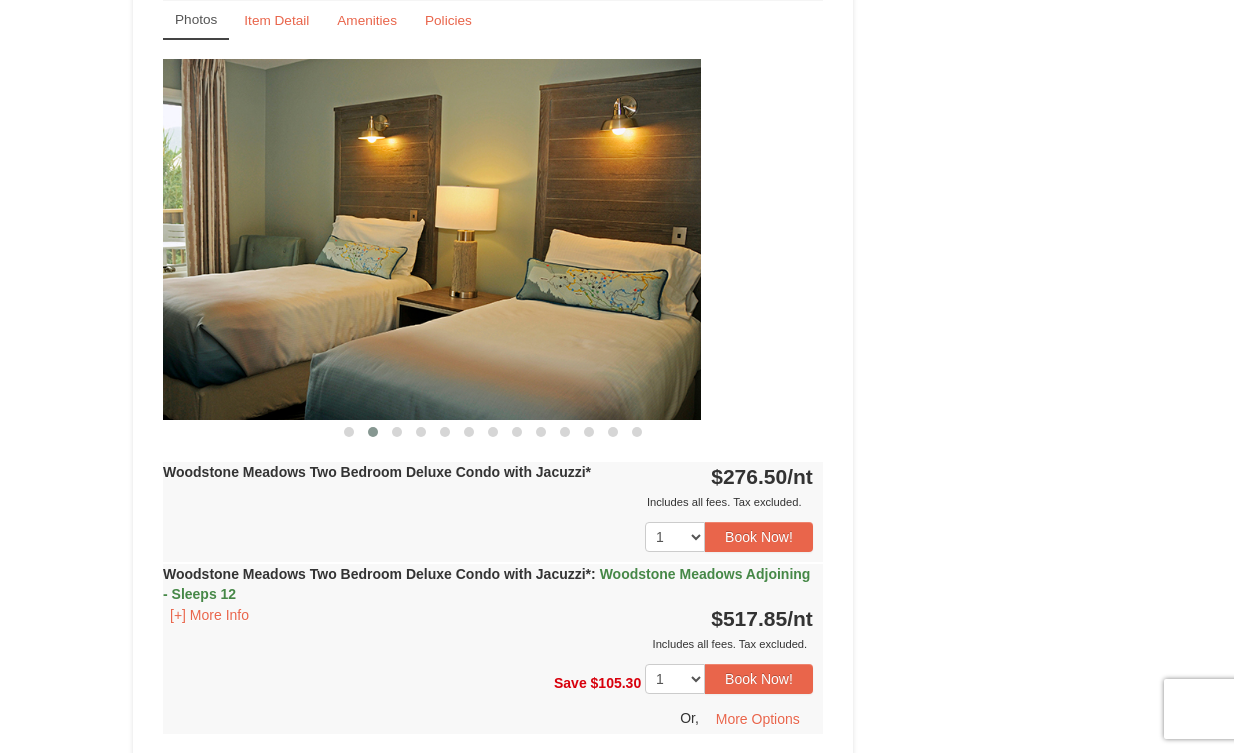 drag, startPoint x: 743, startPoint y: 316, endPoint x: 620, endPoint y: 263, distance: 133.93282 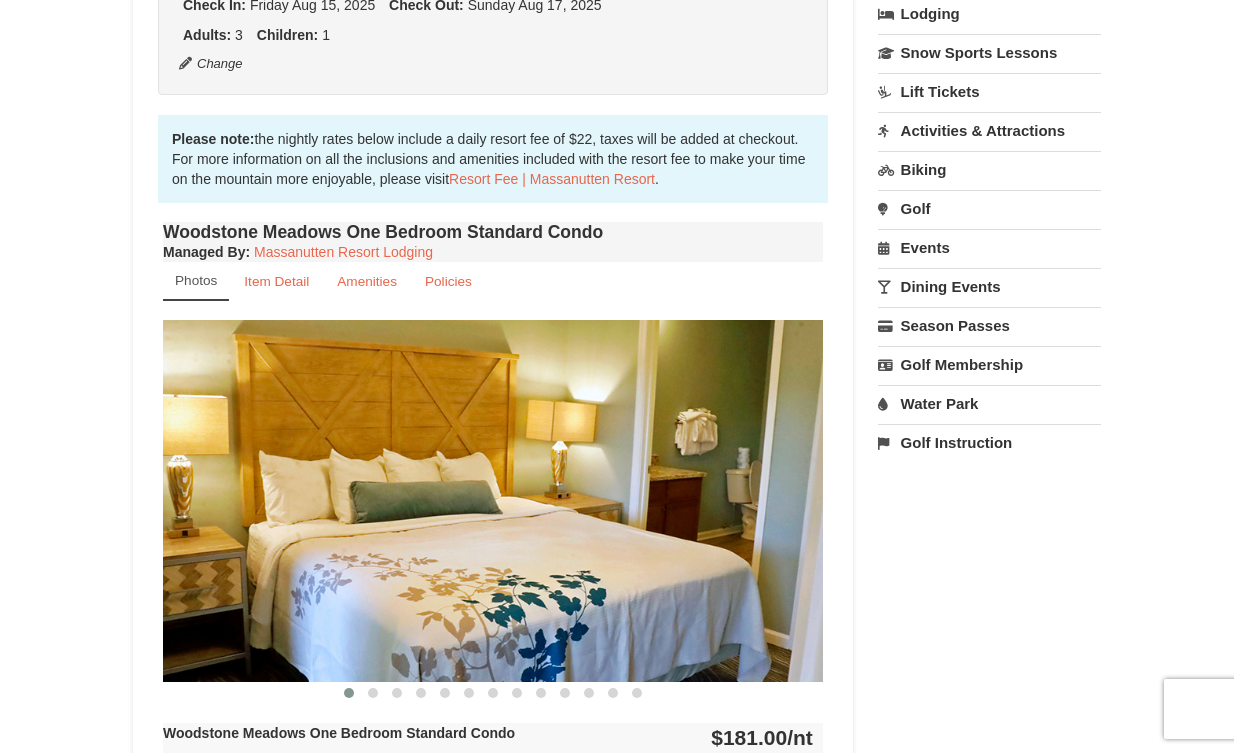 scroll, scrollTop: 479, scrollLeft: 0, axis: vertical 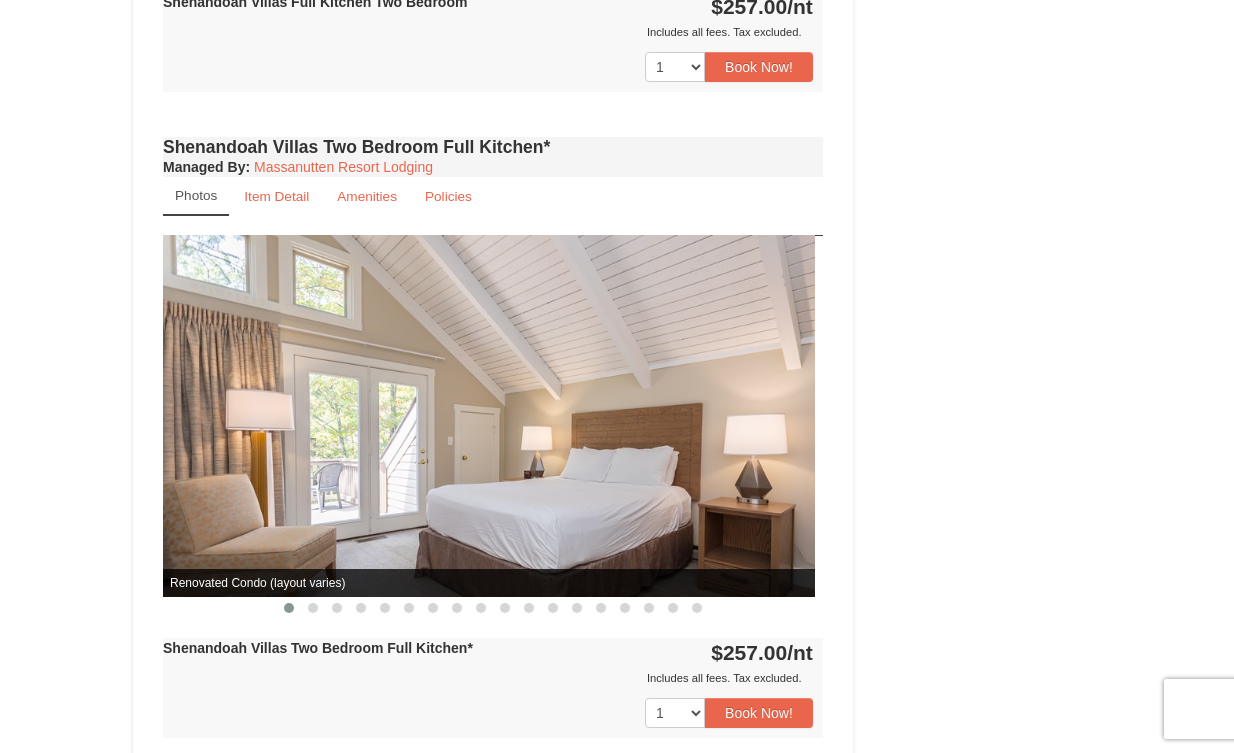 click at bounding box center (485, 415) 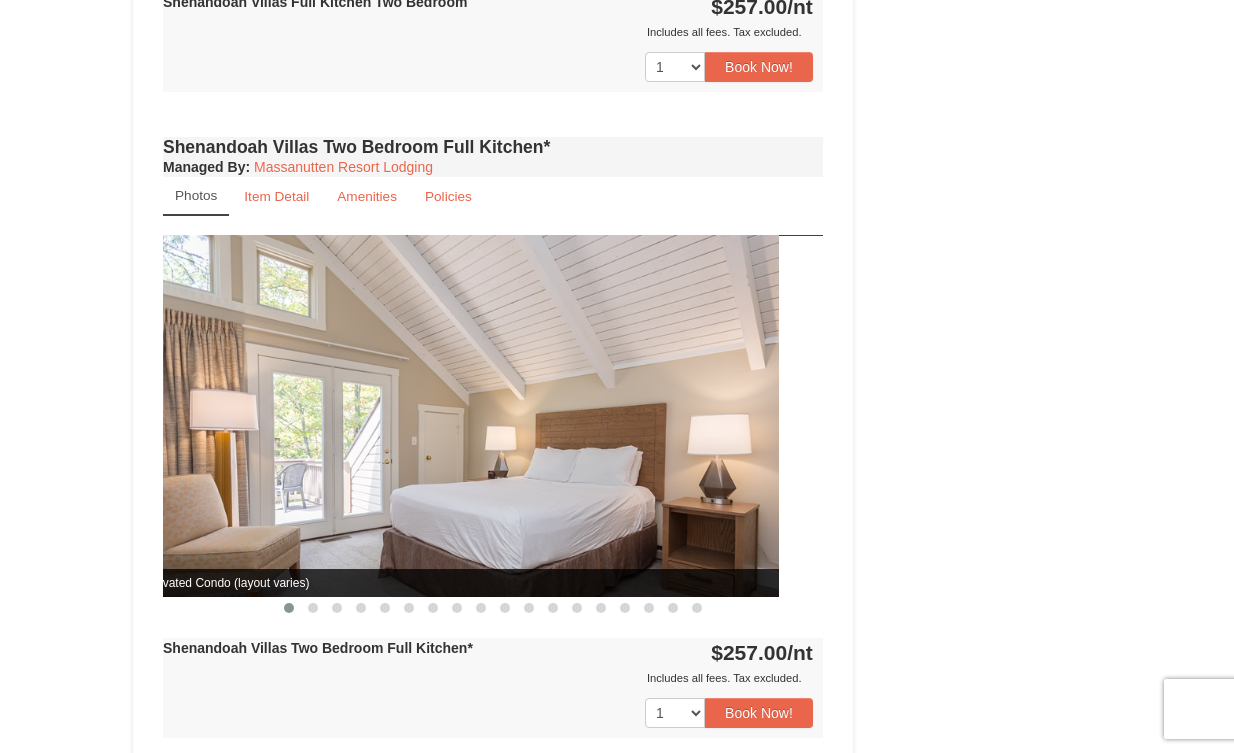 drag, startPoint x: 404, startPoint y: 458, endPoint x: 331, endPoint y: 458, distance: 73 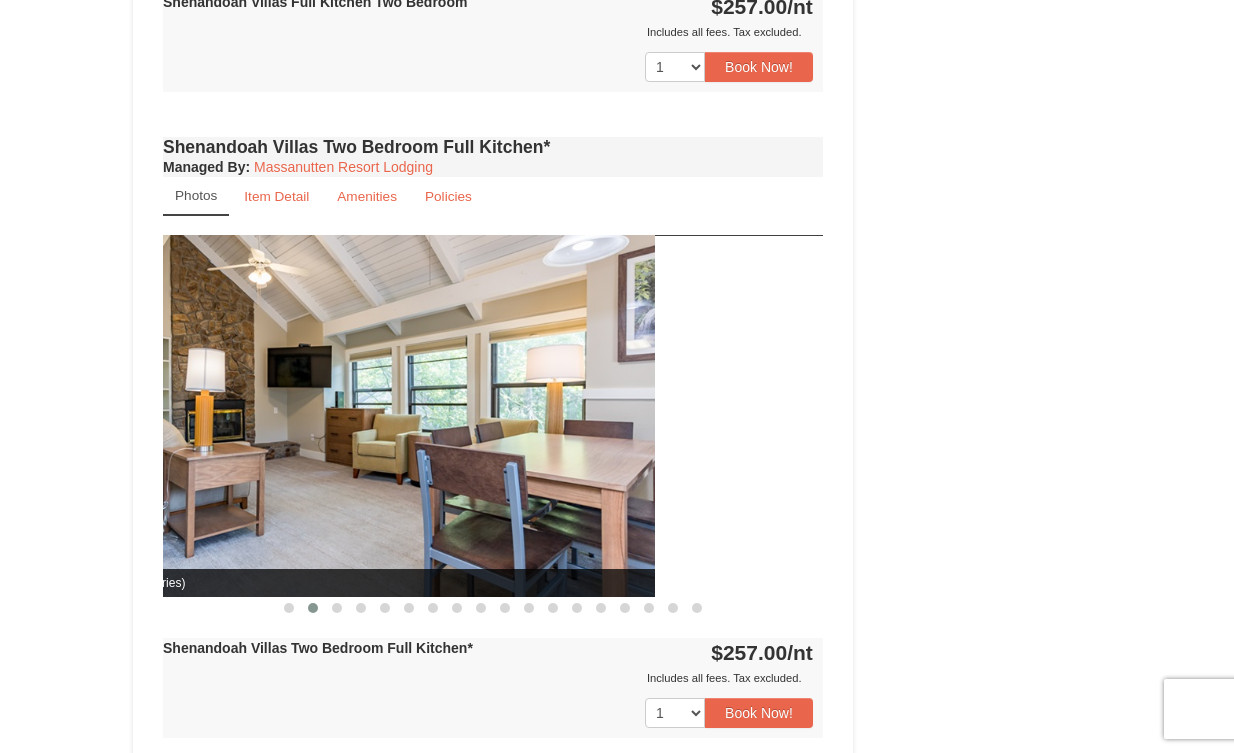 drag, startPoint x: 625, startPoint y: 394, endPoint x: 395, endPoint y: 350, distance: 234.17088 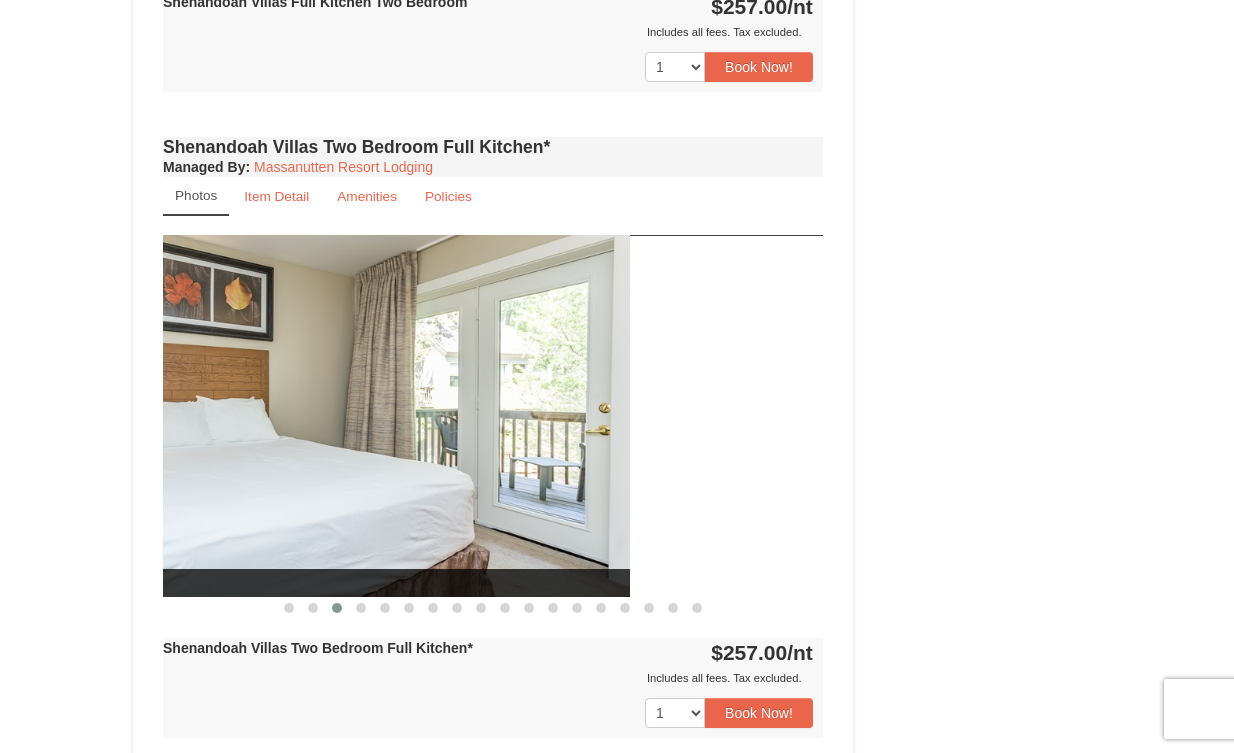 drag, startPoint x: 564, startPoint y: 346, endPoint x: 356, endPoint y: 317, distance: 210.0119 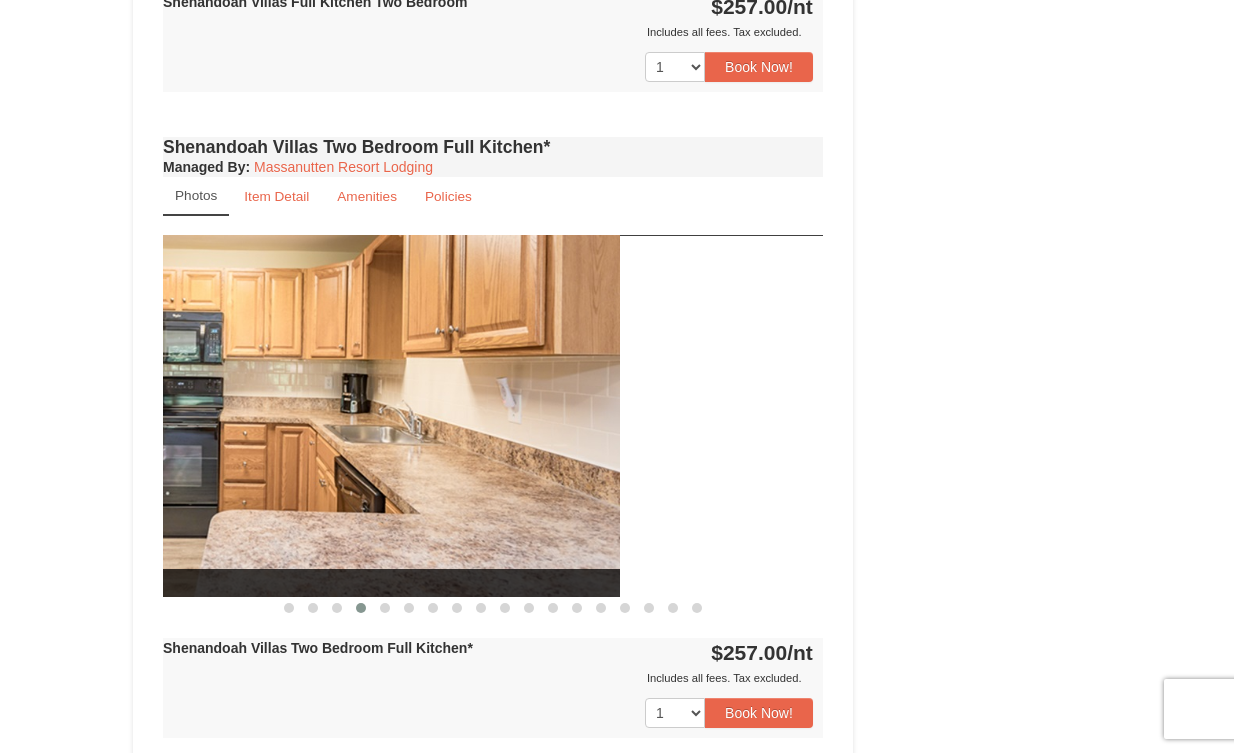 drag, startPoint x: 539, startPoint y: 318, endPoint x: 316, endPoint y: 277, distance: 226.73773 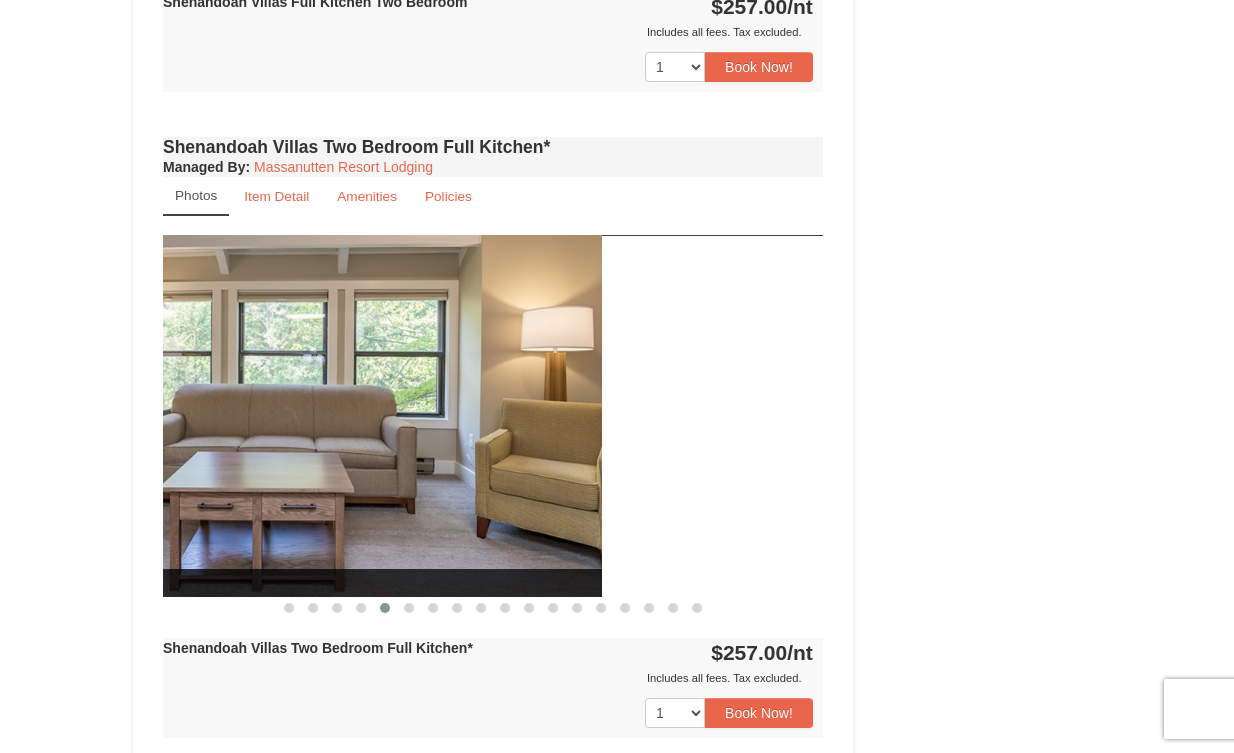 drag, startPoint x: 550, startPoint y: 307, endPoint x: 329, endPoint y: 234, distance: 232.74449 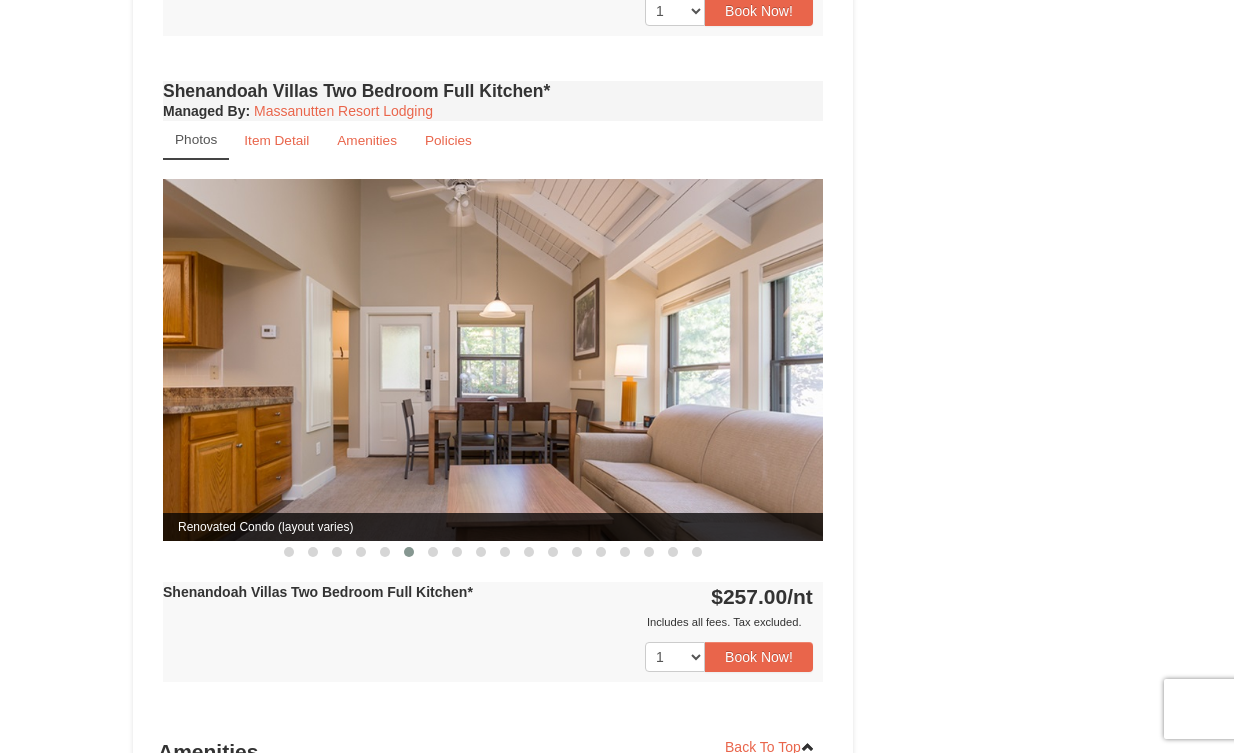 scroll, scrollTop: 1983, scrollLeft: 0, axis: vertical 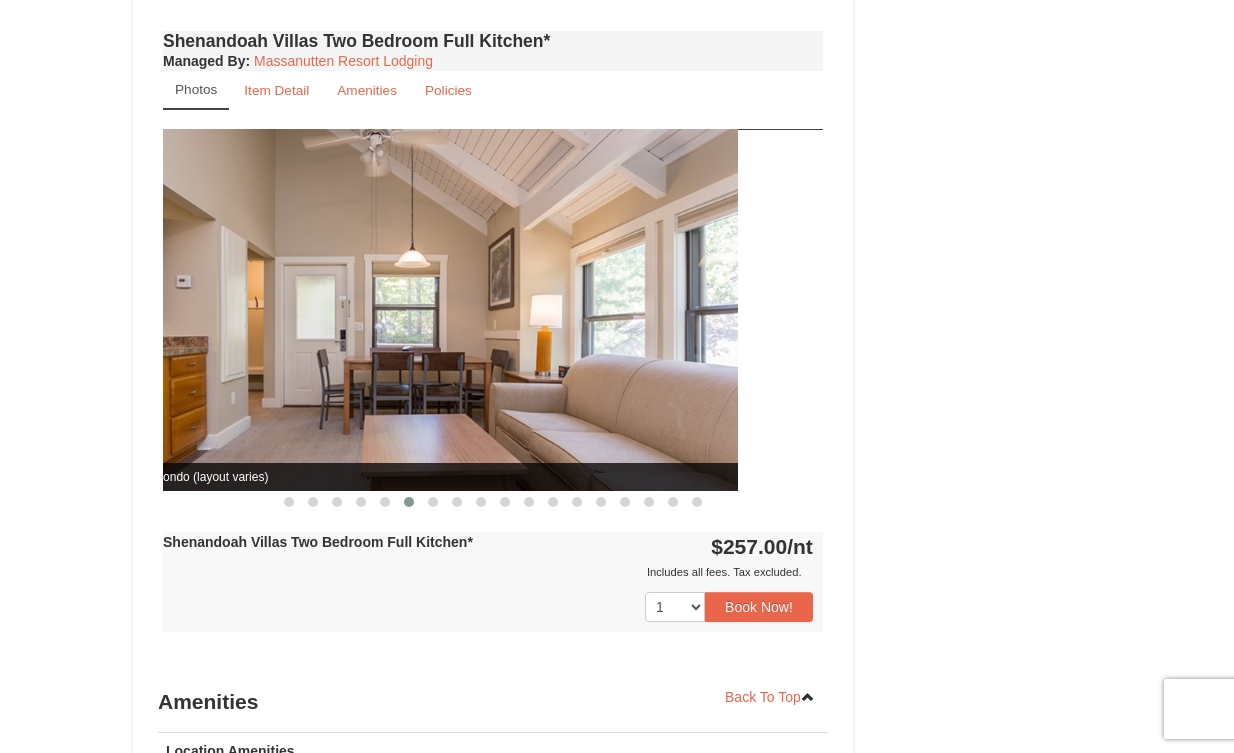 drag, startPoint x: 624, startPoint y: 246, endPoint x: 507, endPoint y: 234, distance: 117.61378 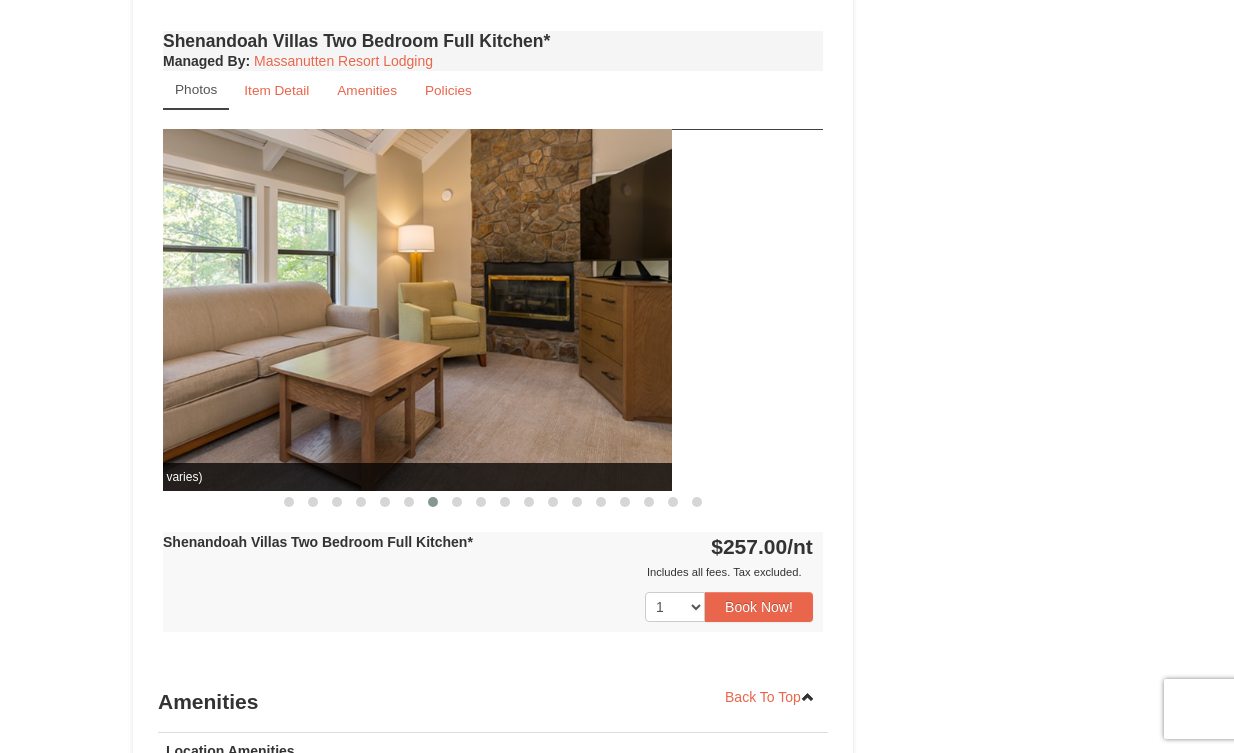 drag, startPoint x: 507, startPoint y: 234, endPoint x: 356, endPoint y: 211, distance: 152.74161 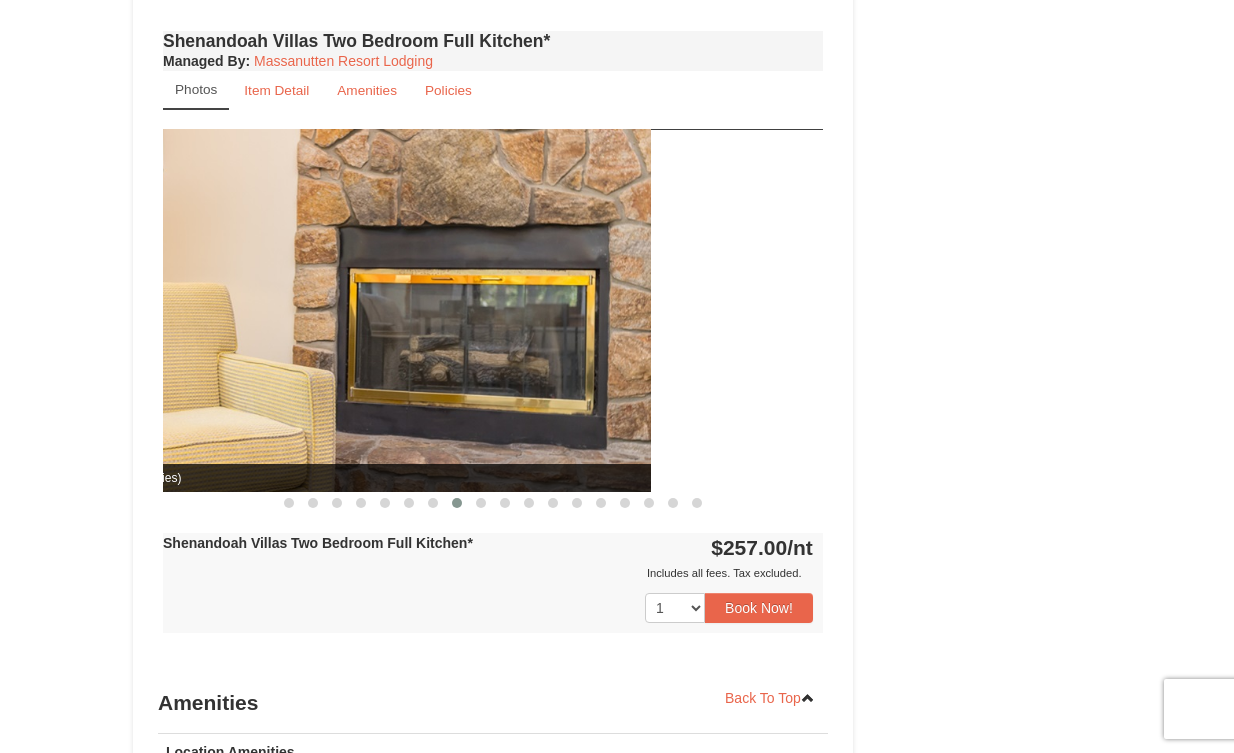 drag, startPoint x: 351, startPoint y: 211, endPoint x: 159, endPoint y: 145, distance: 203.02708 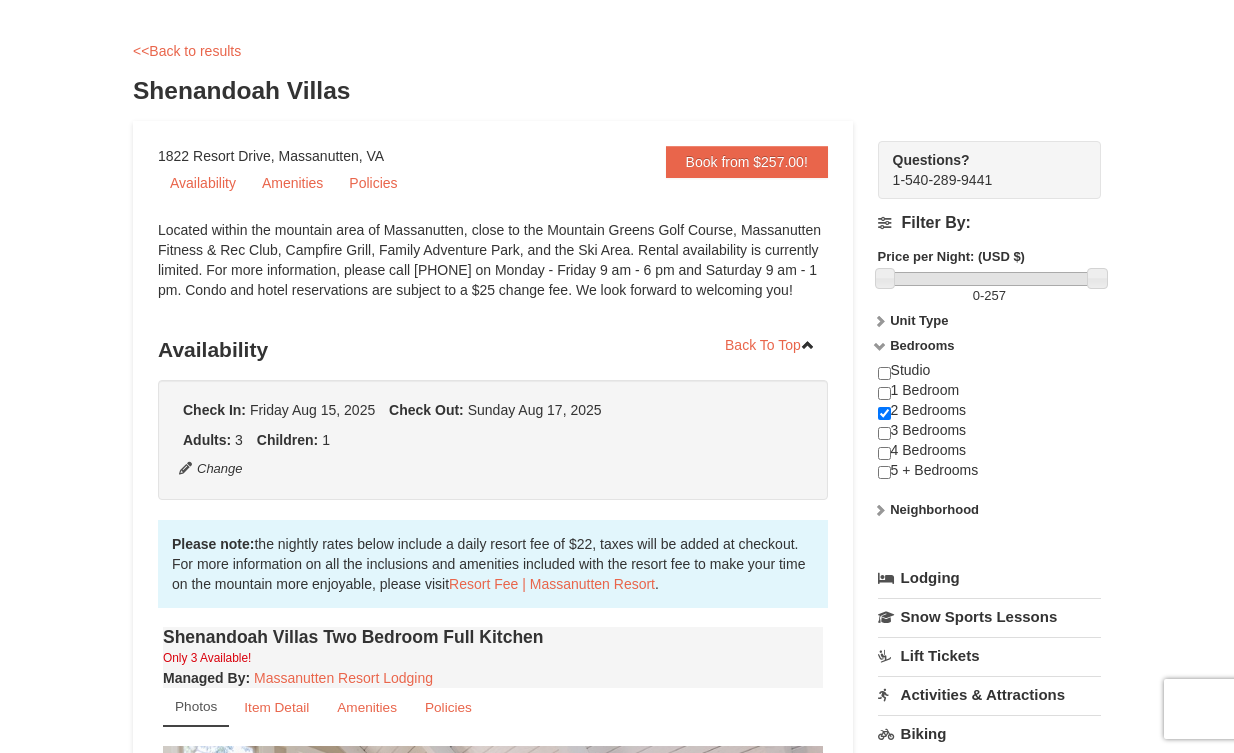 scroll, scrollTop: 71, scrollLeft: 0, axis: vertical 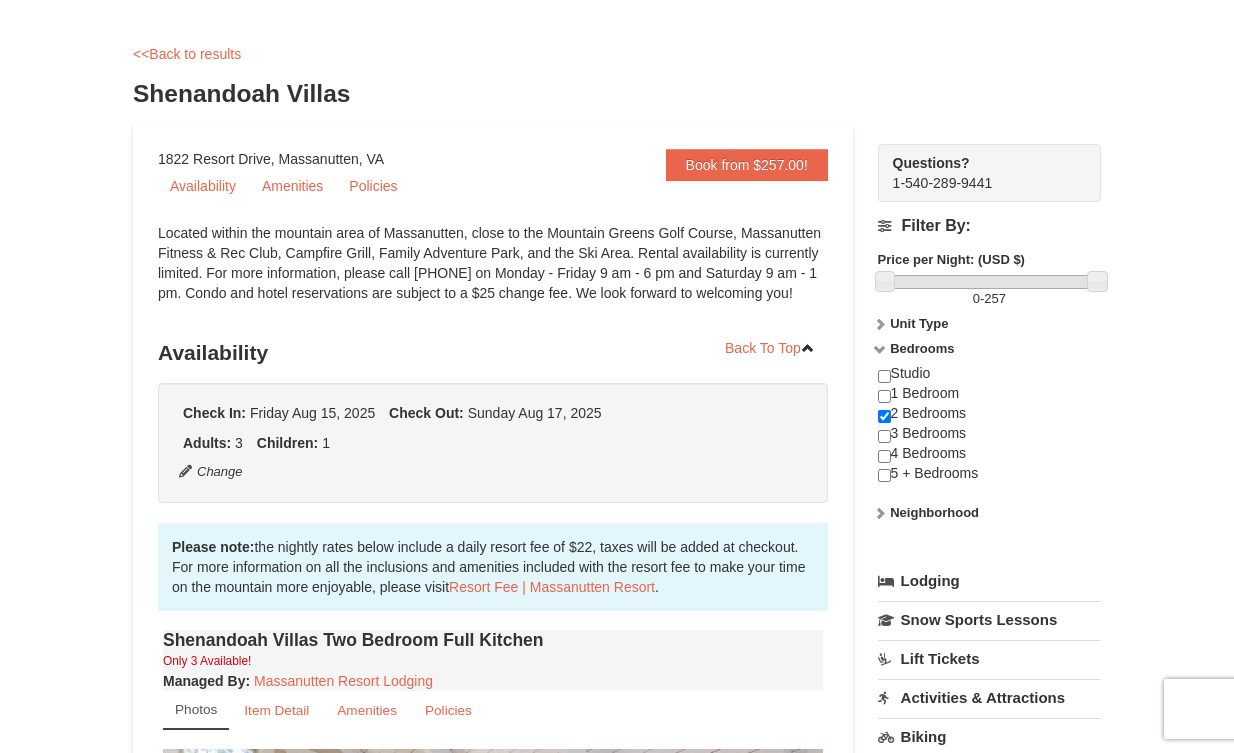 drag, startPoint x: 390, startPoint y: 155, endPoint x: 156, endPoint y: 155, distance: 234 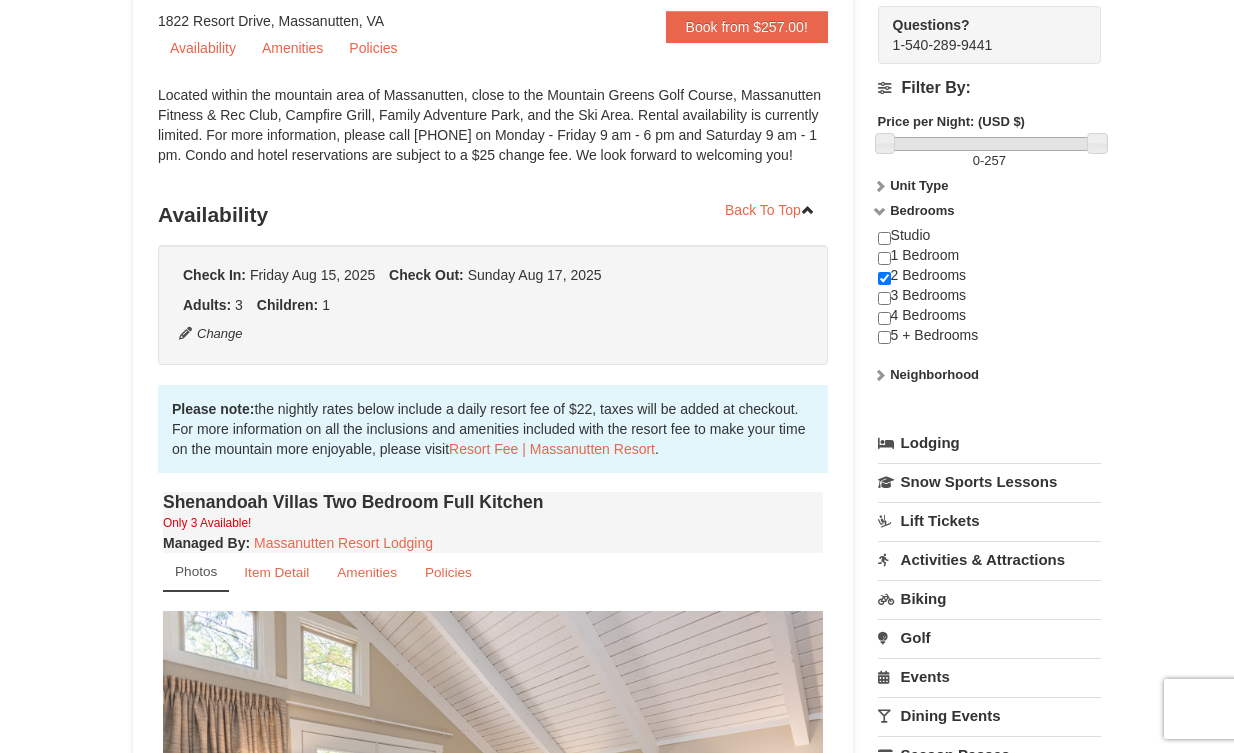 scroll, scrollTop: 211, scrollLeft: 0, axis: vertical 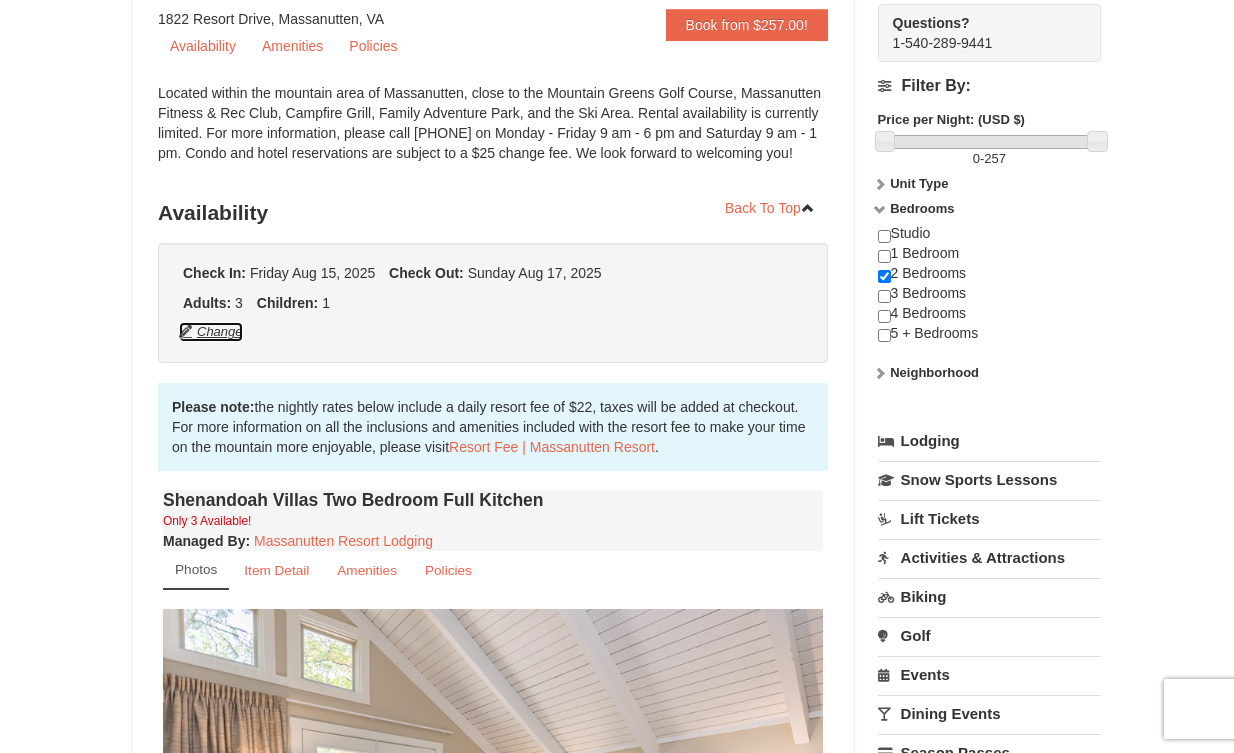 click on "Change" at bounding box center (211, 332) 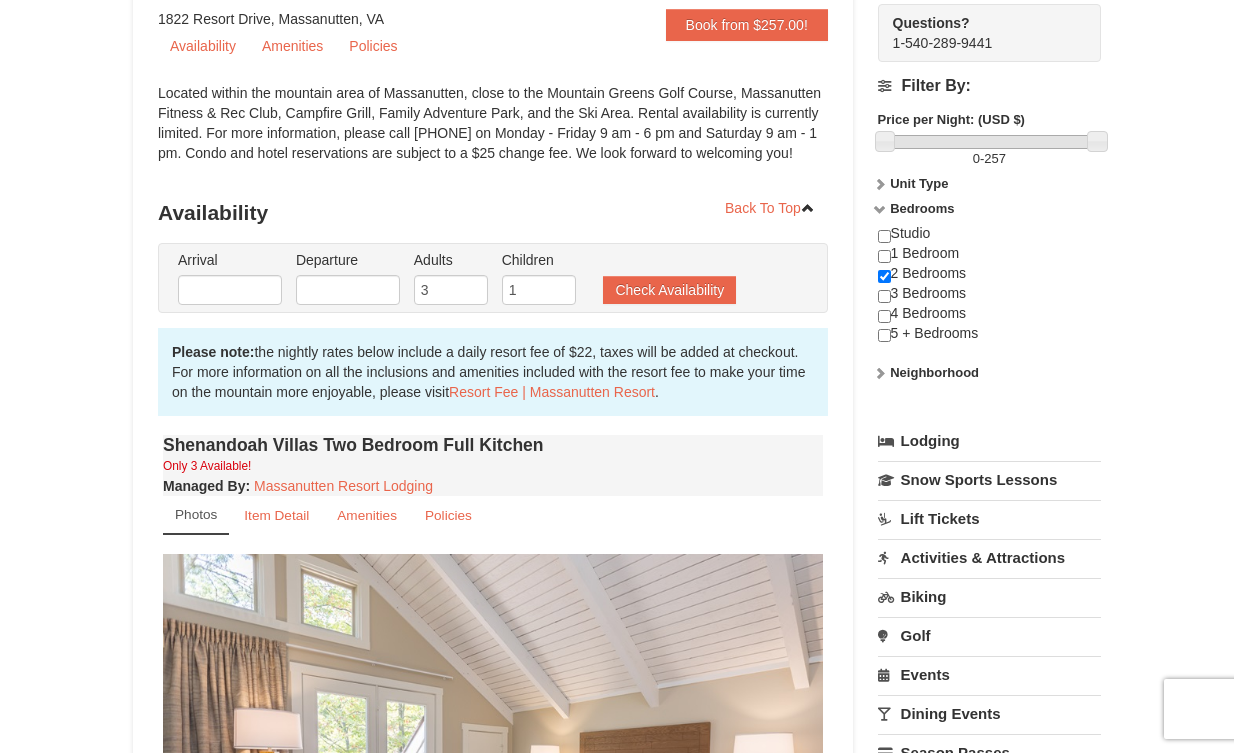 type on "08/15/2025" 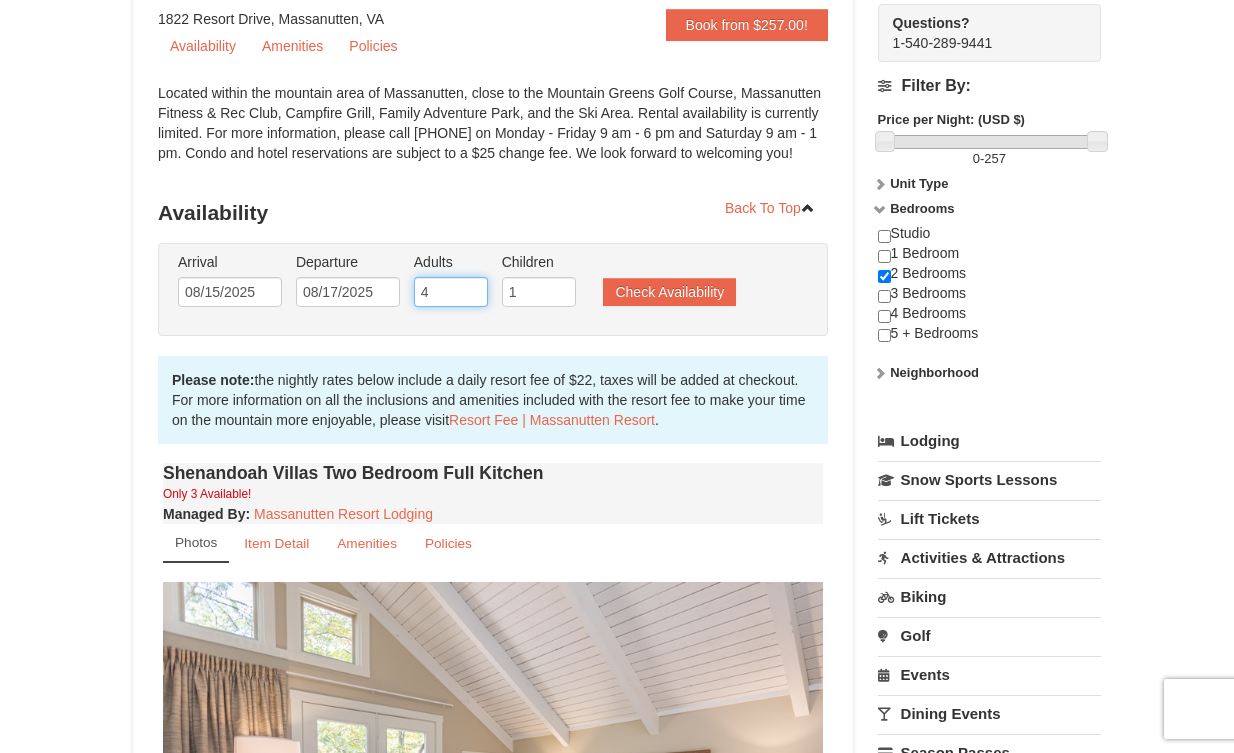 type on "4" 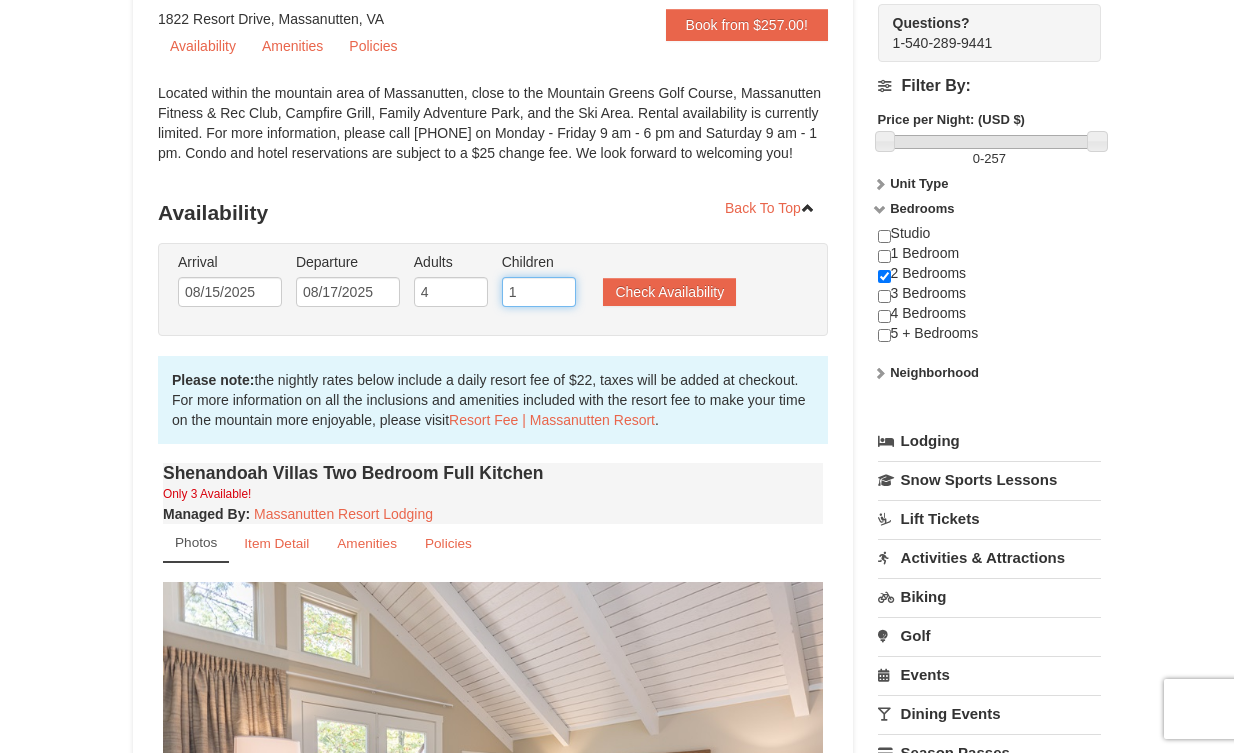 drag, startPoint x: 517, startPoint y: 295, endPoint x: 502, endPoint y: 295, distance: 15 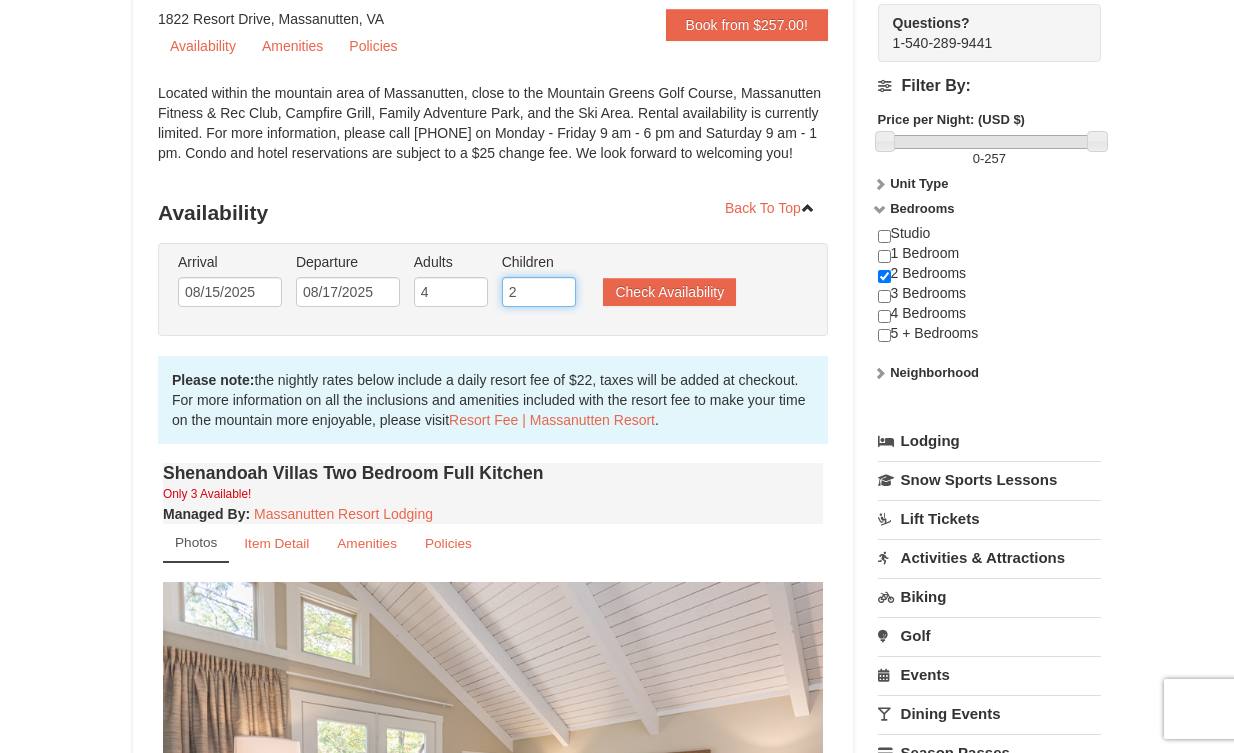 type on "2" 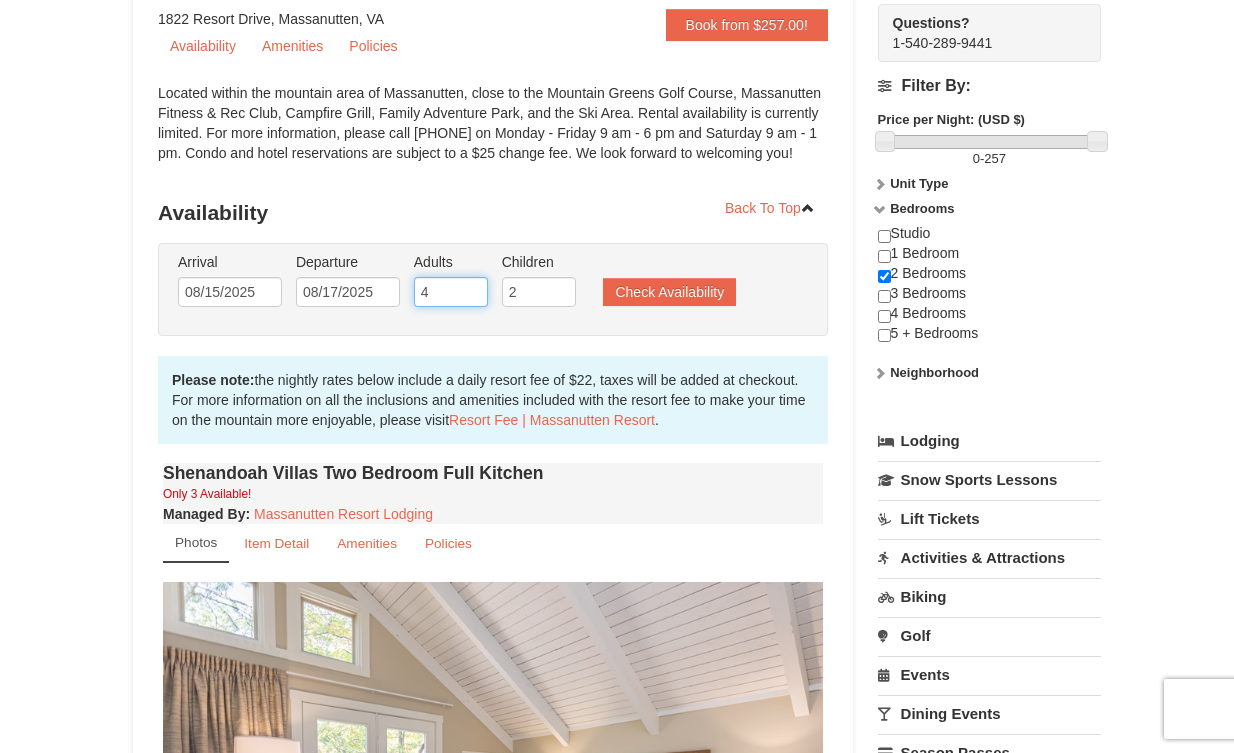 drag, startPoint x: 438, startPoint y: 297, endPoint x: 420, endPoint y: 296, distance: 18.027756 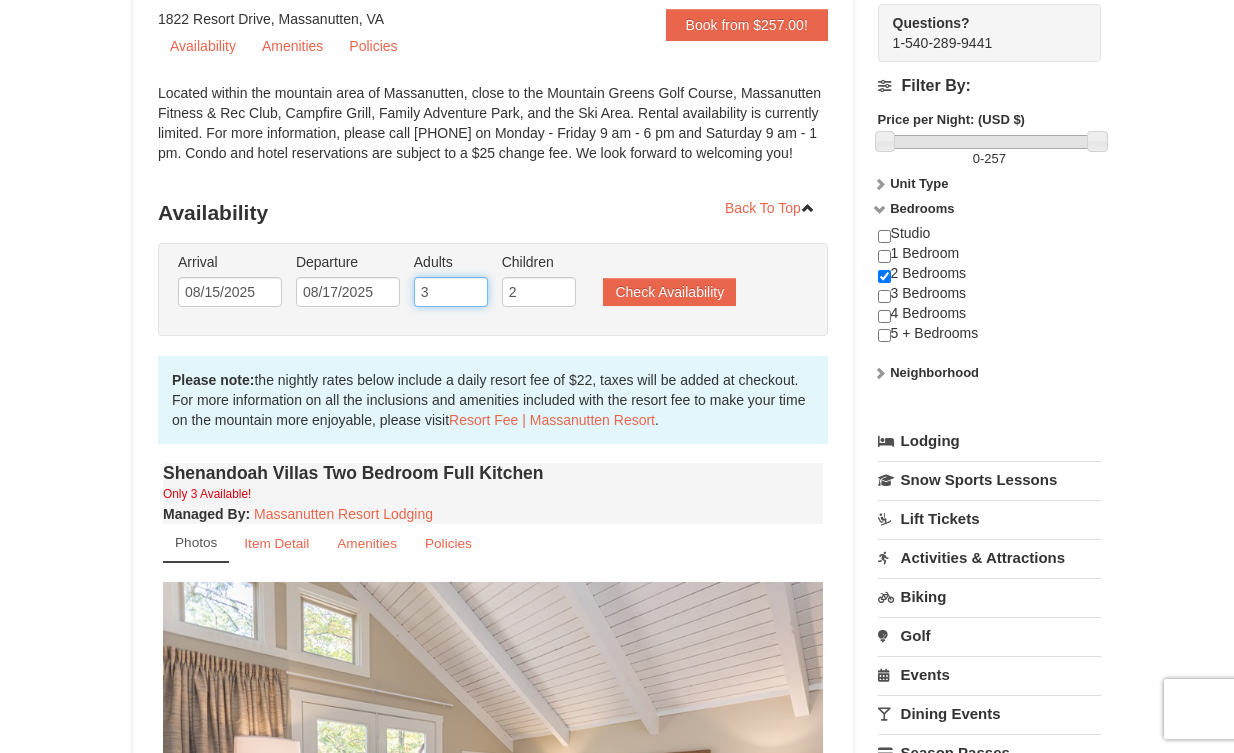 type on "3" 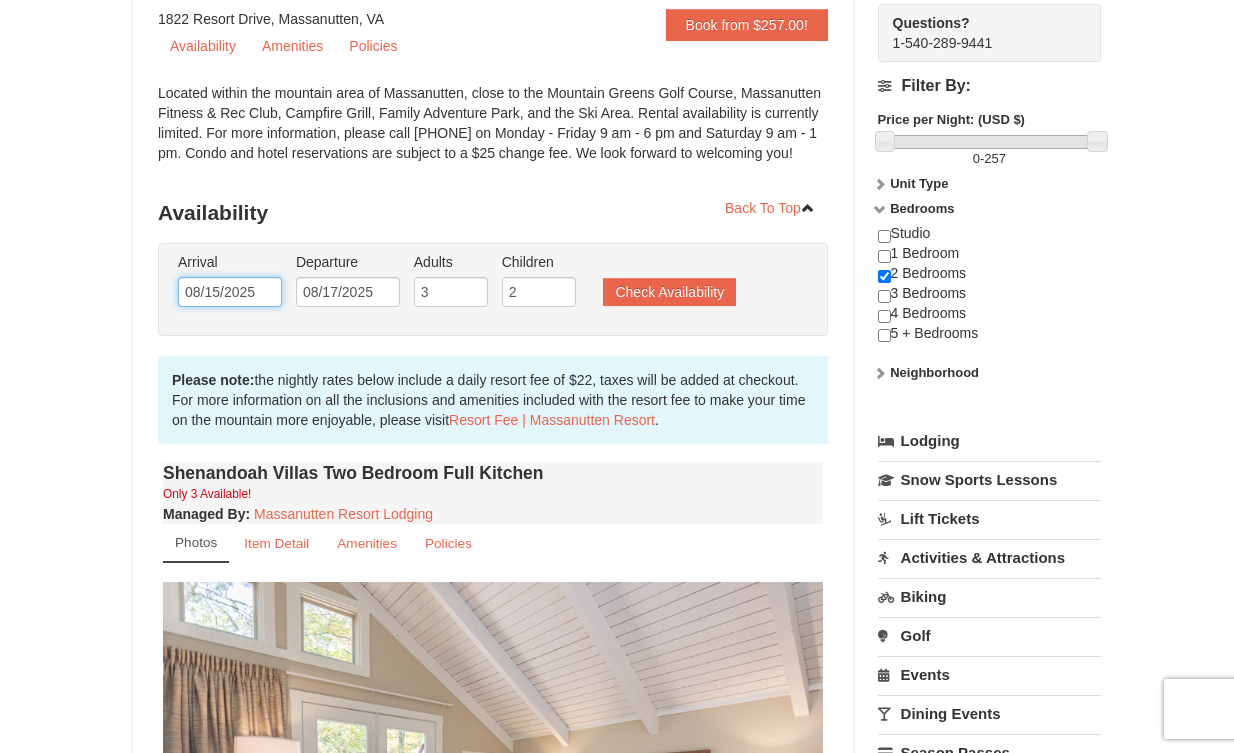 click on "08/15/2025" at bounding box center (230, 292) 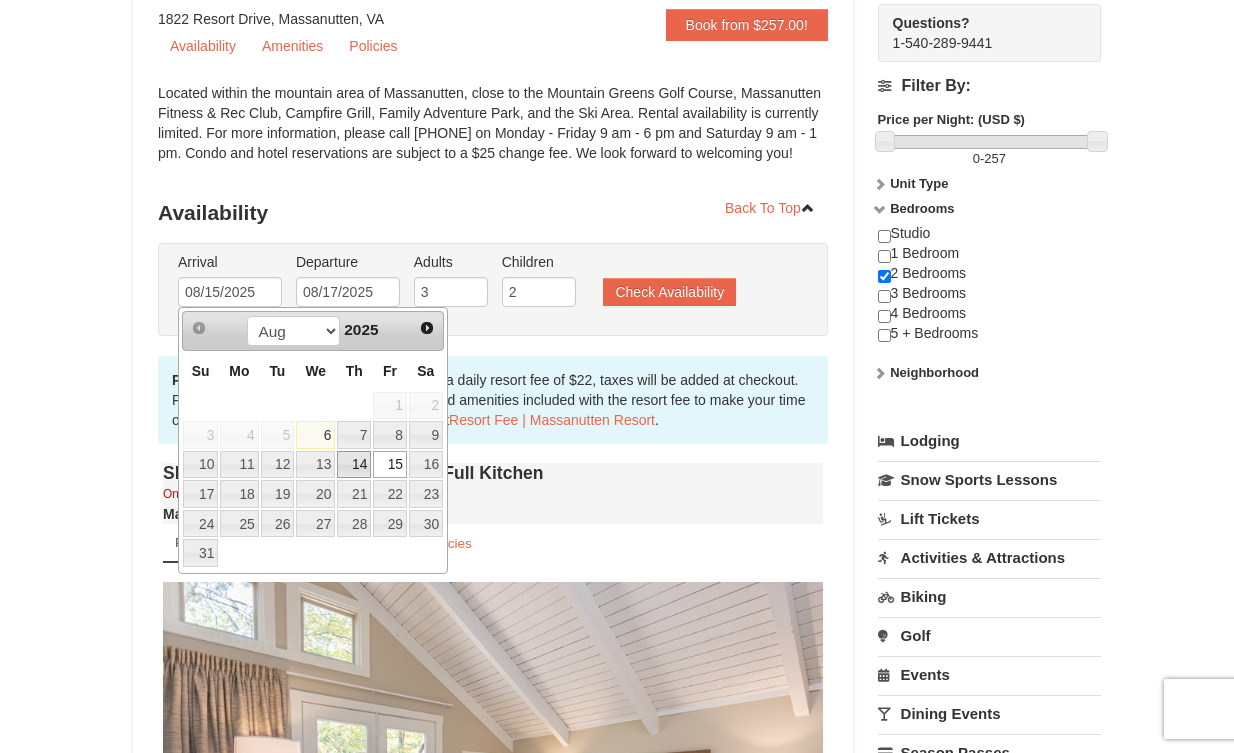 click on "14" at bounding box center (354, 465) 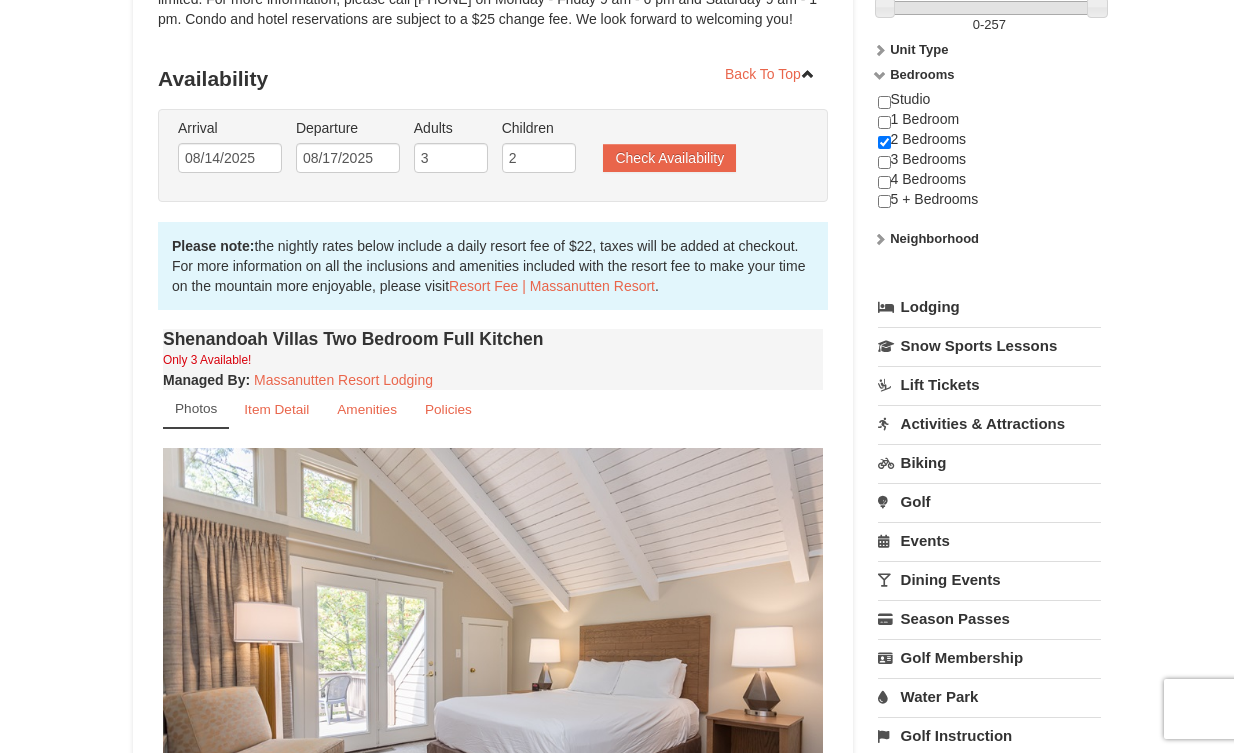 scroll, scrollTop: 337, scrollLeft: 0, axis: vertical 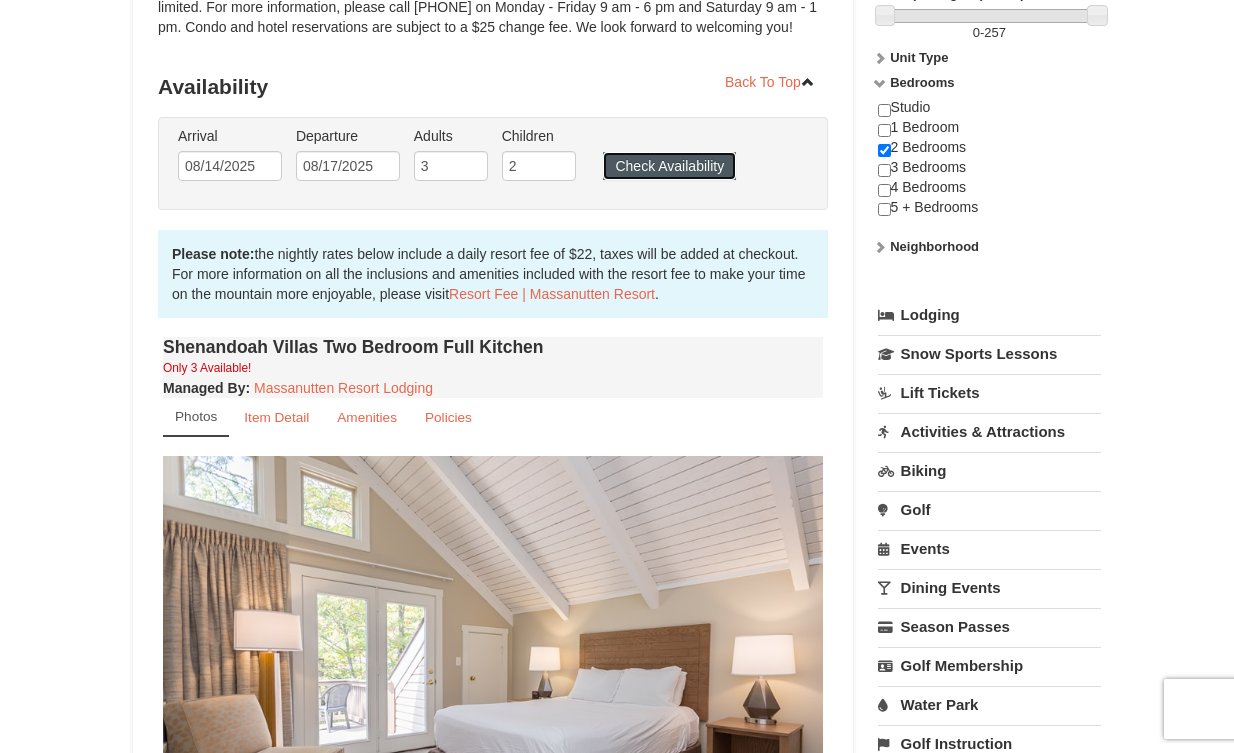 click on "Check Availability" at bounding box center (669, 166) 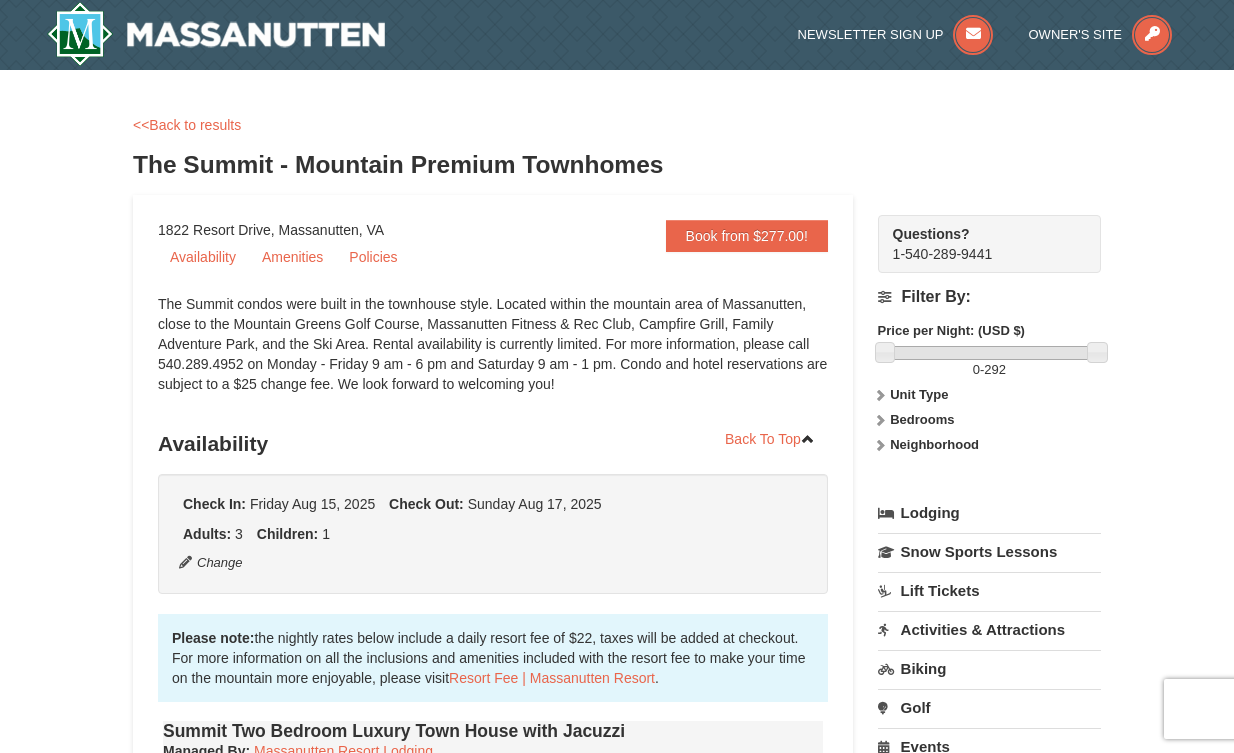 scroll, scrollTop: 0, scrollLeft: 0, axis: both 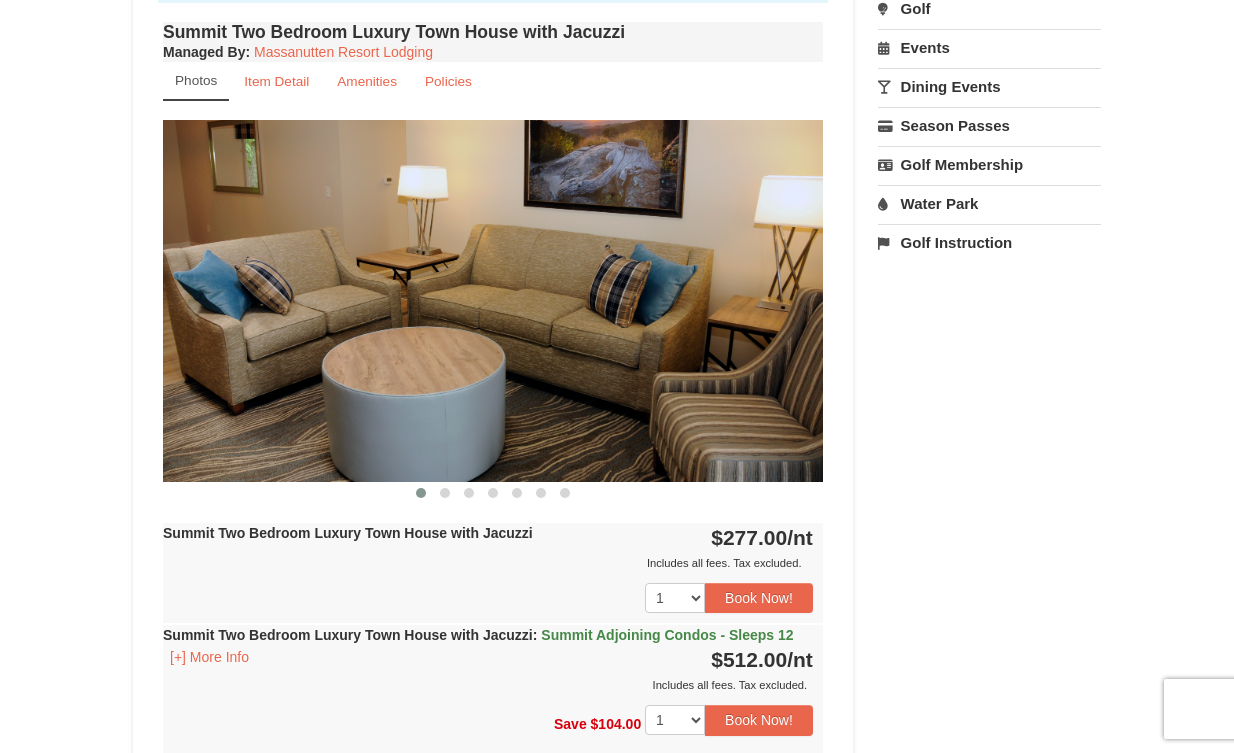 drag, startPoint x: 685, startPoint y: 265, endPoint x: 585, endPoint y: 265, distance: 100 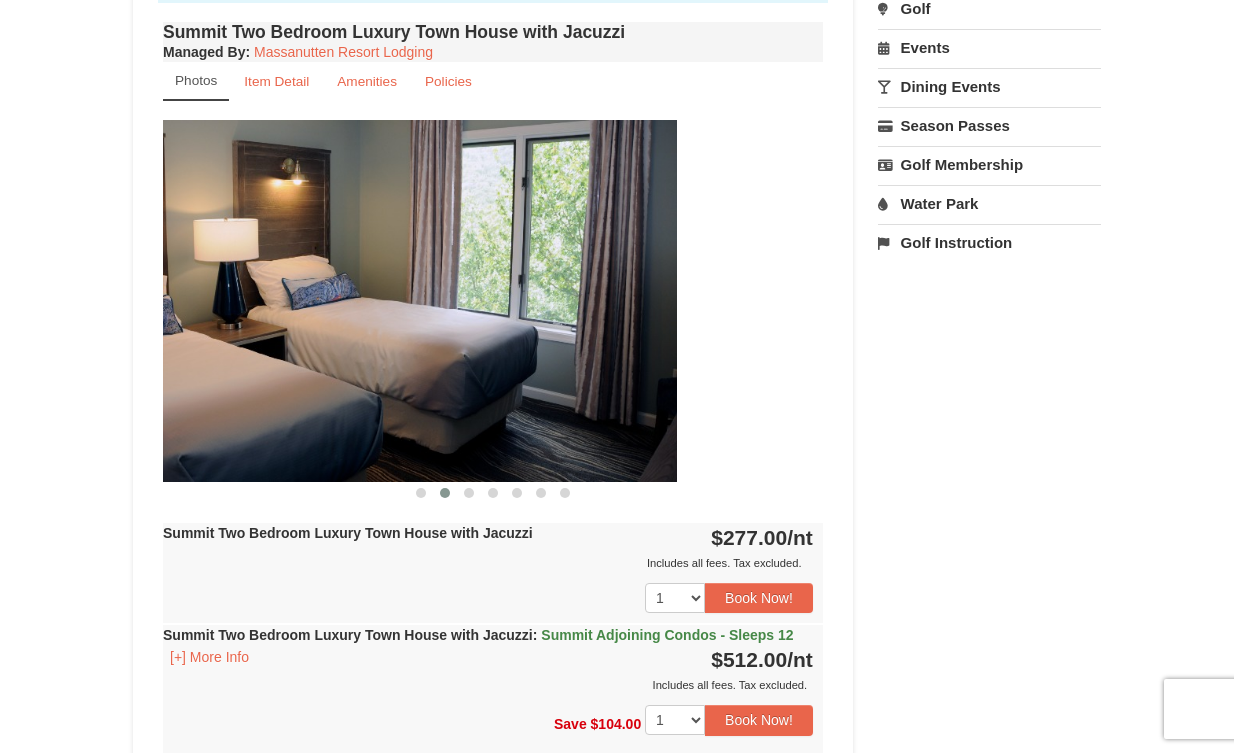 drag, startPoint x: 680, startPoint y: 230, endPoint x: 533, endPoint y: 197, distance: 150.65855 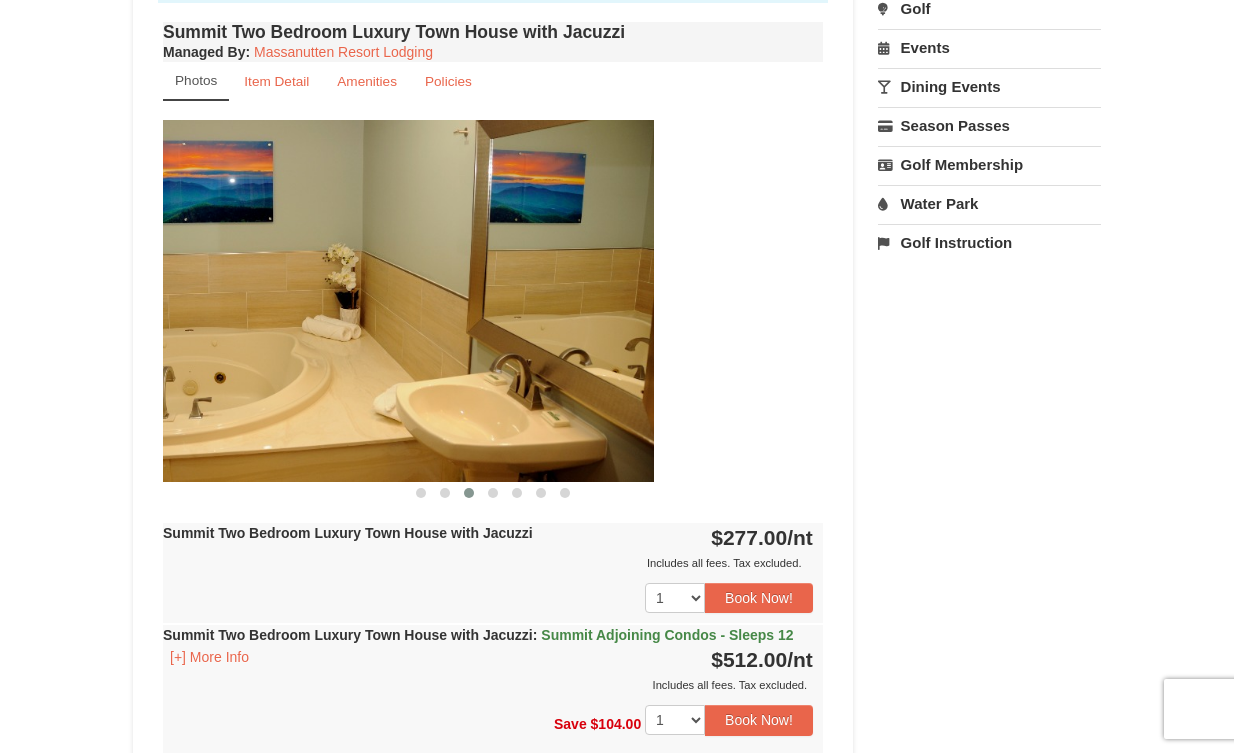 drag, startPoint x: 698, startPoint y: 229, endPoint x: 520, endPoint y: 179, distance: 184.88916 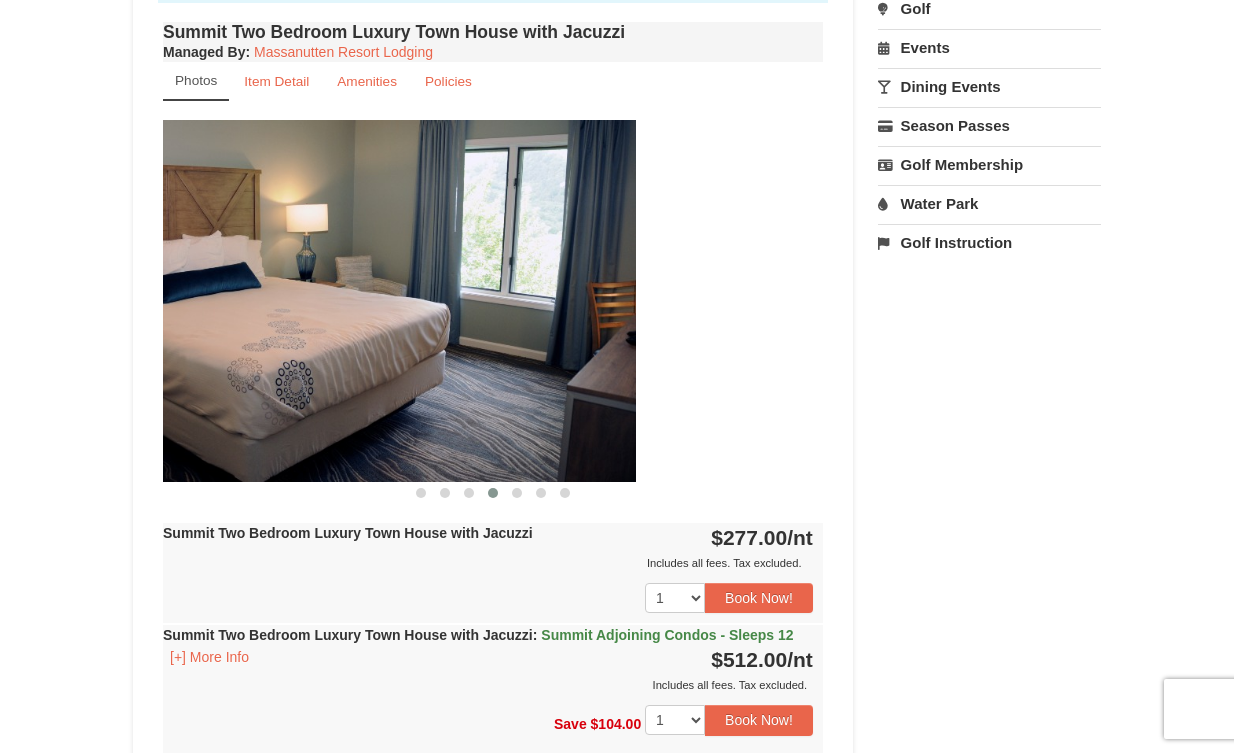 drag, startPoint x: 739, startPoint y: 270, endPoint x: 535, endPoint y: 229, distance: 208.07932 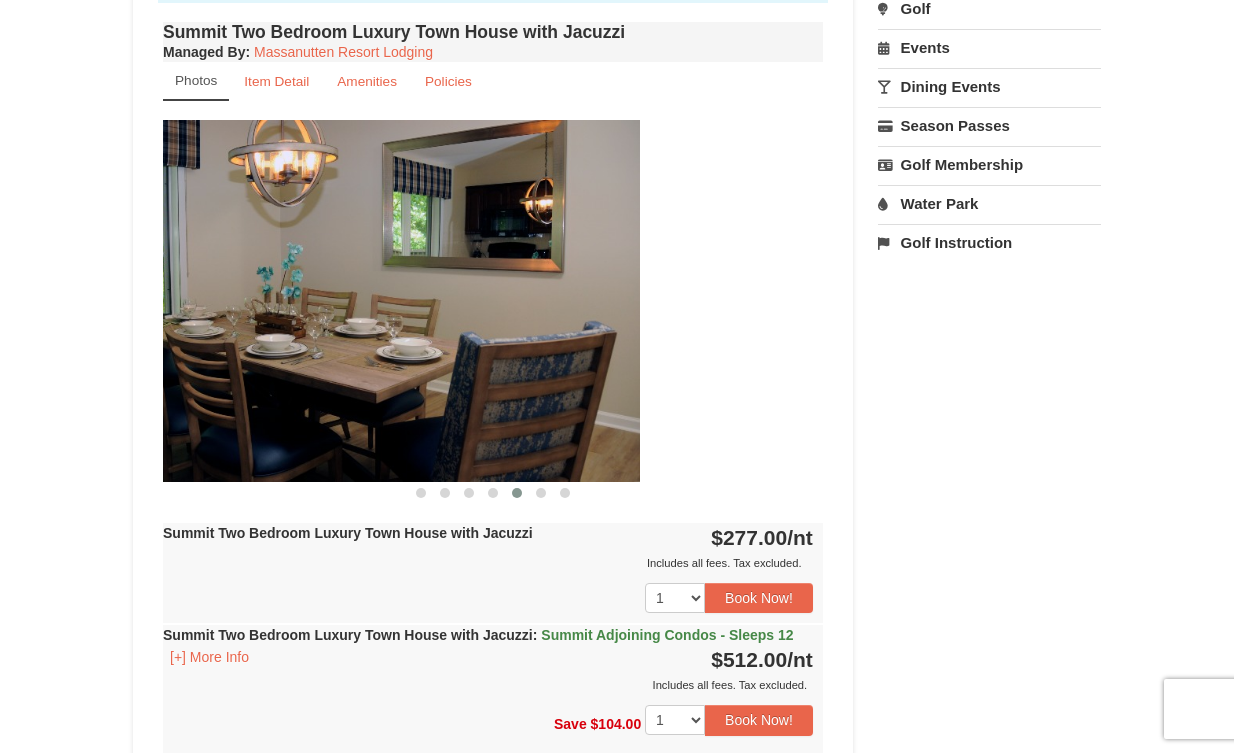 drag, startPoint x: 535, startPoint y: 229, endPoint x: 352, endPoint y: 162, distance: 194.87946 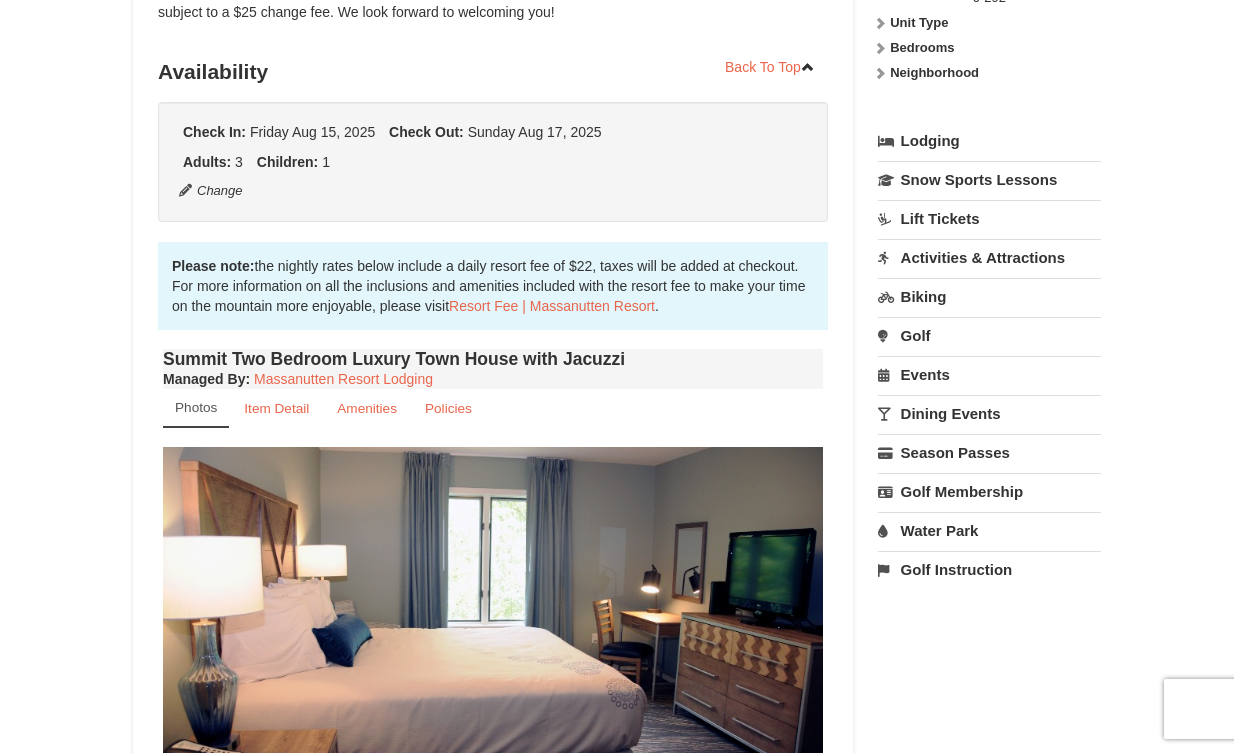 scroll, scrollTop: 379, scrollLeft: 0, axis: vertical 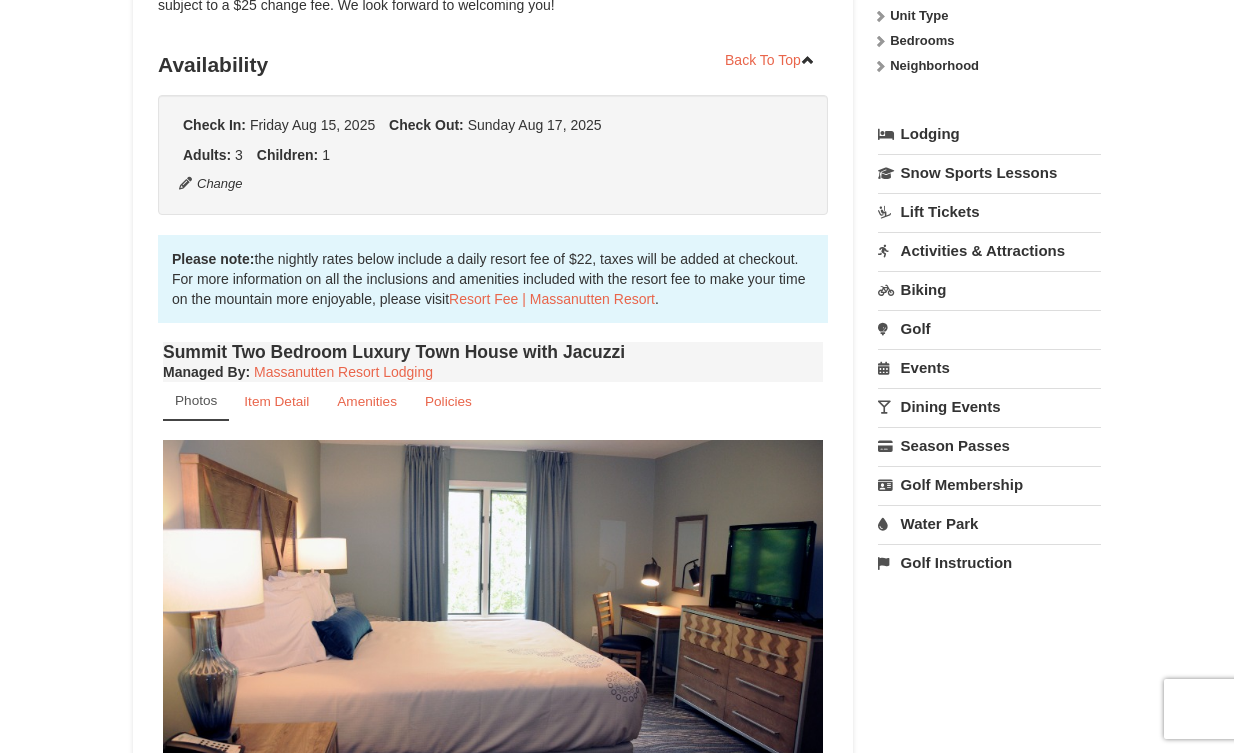 click on "Water Park" at bounding box center [989, 523] 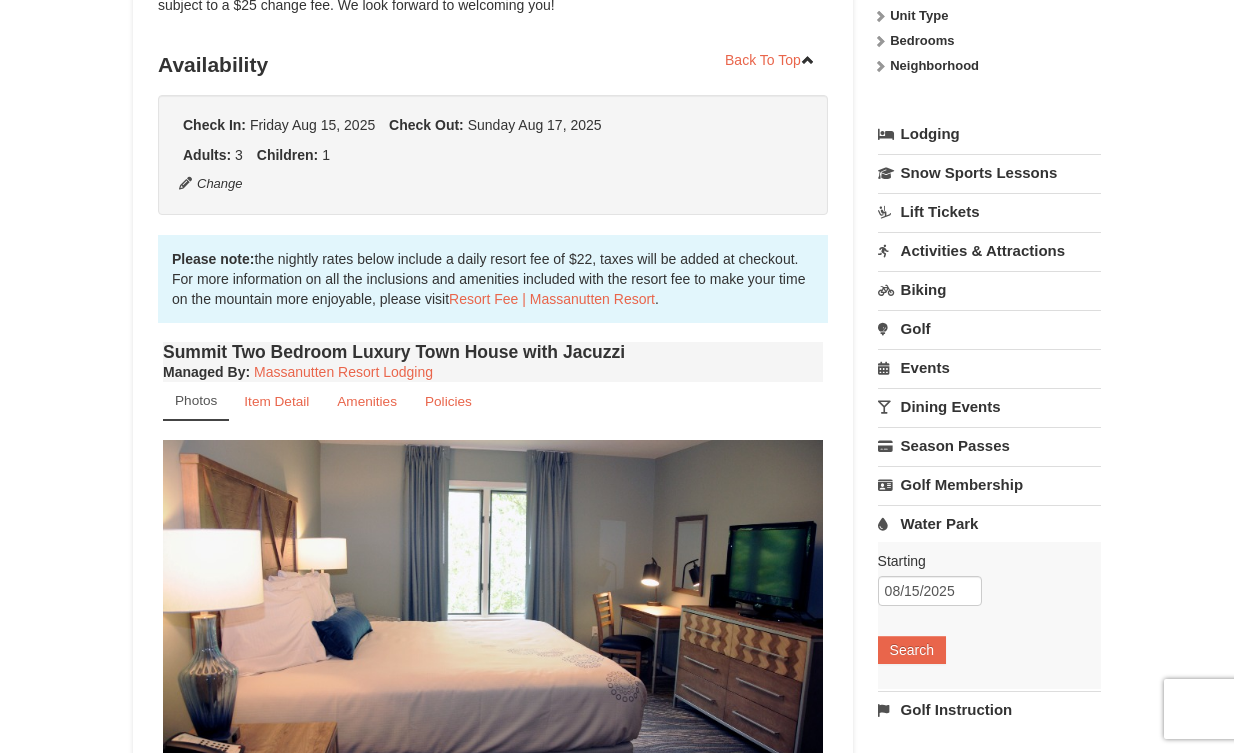scroll, scrollTop: 0, scrollLeft: 0, axis: both 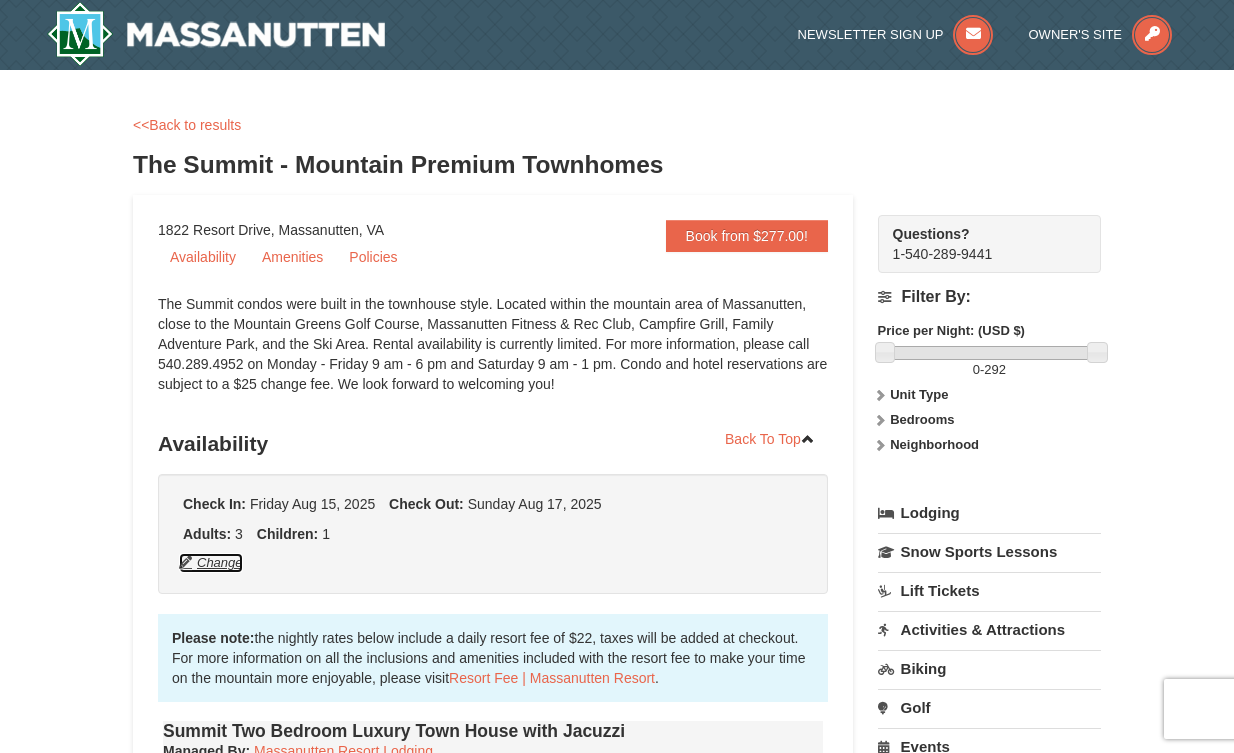 click on "Change" at bounding box center [211, 563] 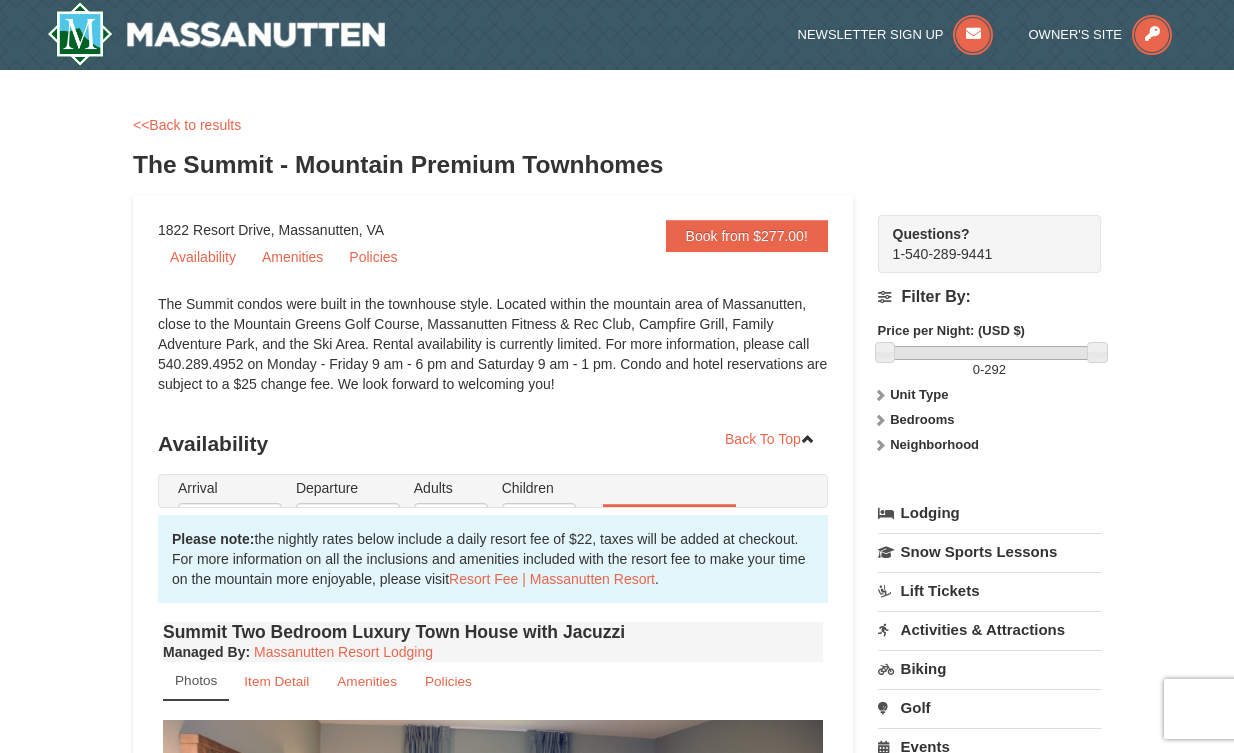 type on "08/15/2025" 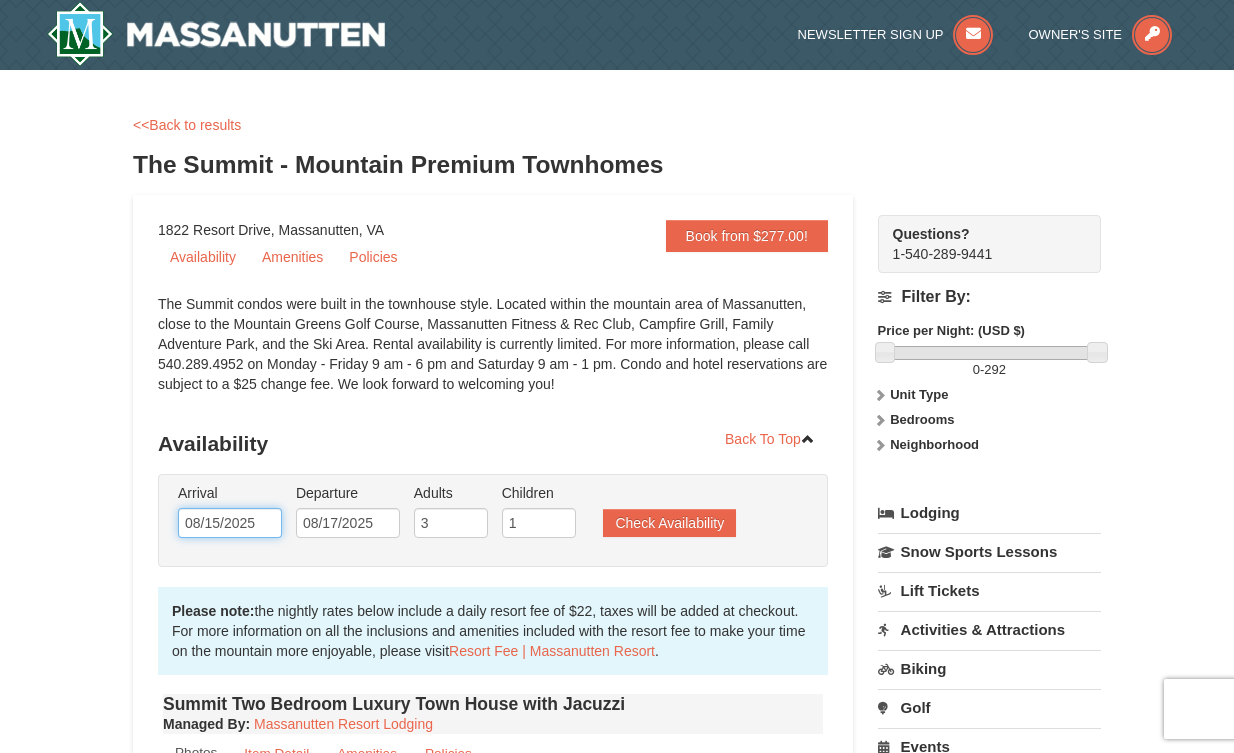 click on "08/15/2025" at bounding box center (230, 523) 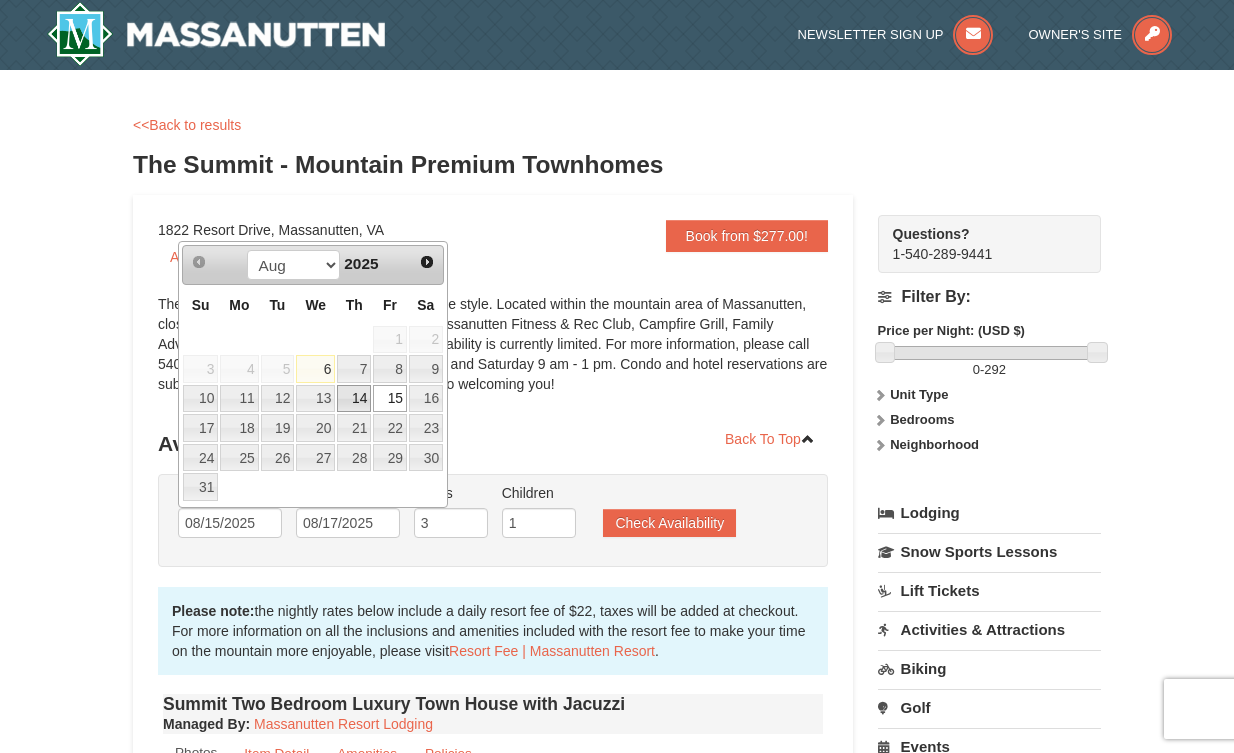 click on "14" at bounding box center [354, 399] 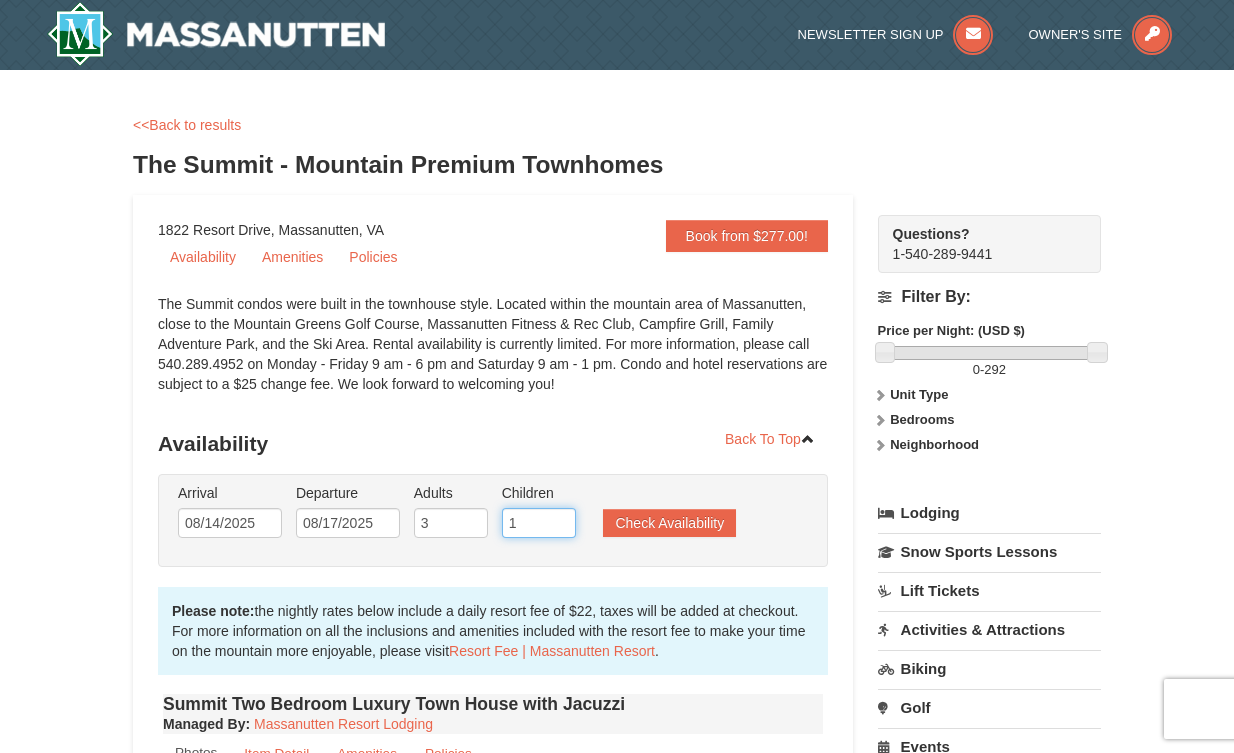 click on "1" at bounding box center [539, 523] 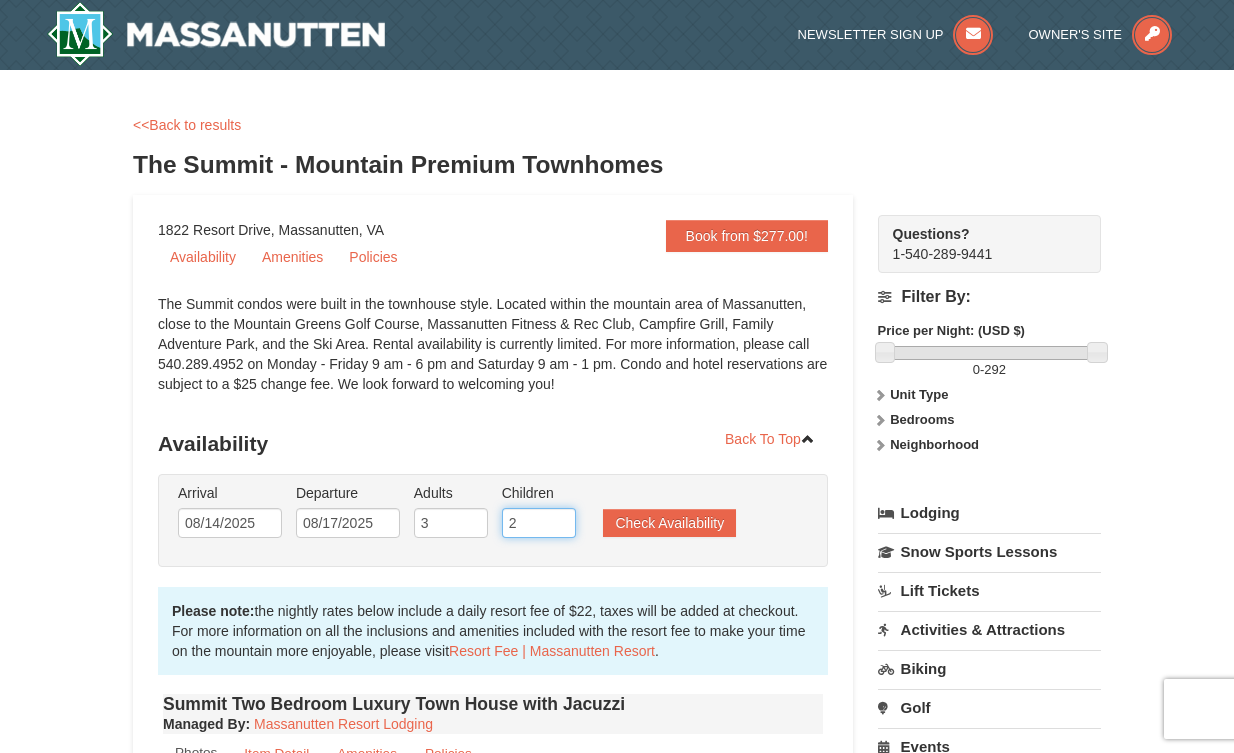 type on "2" 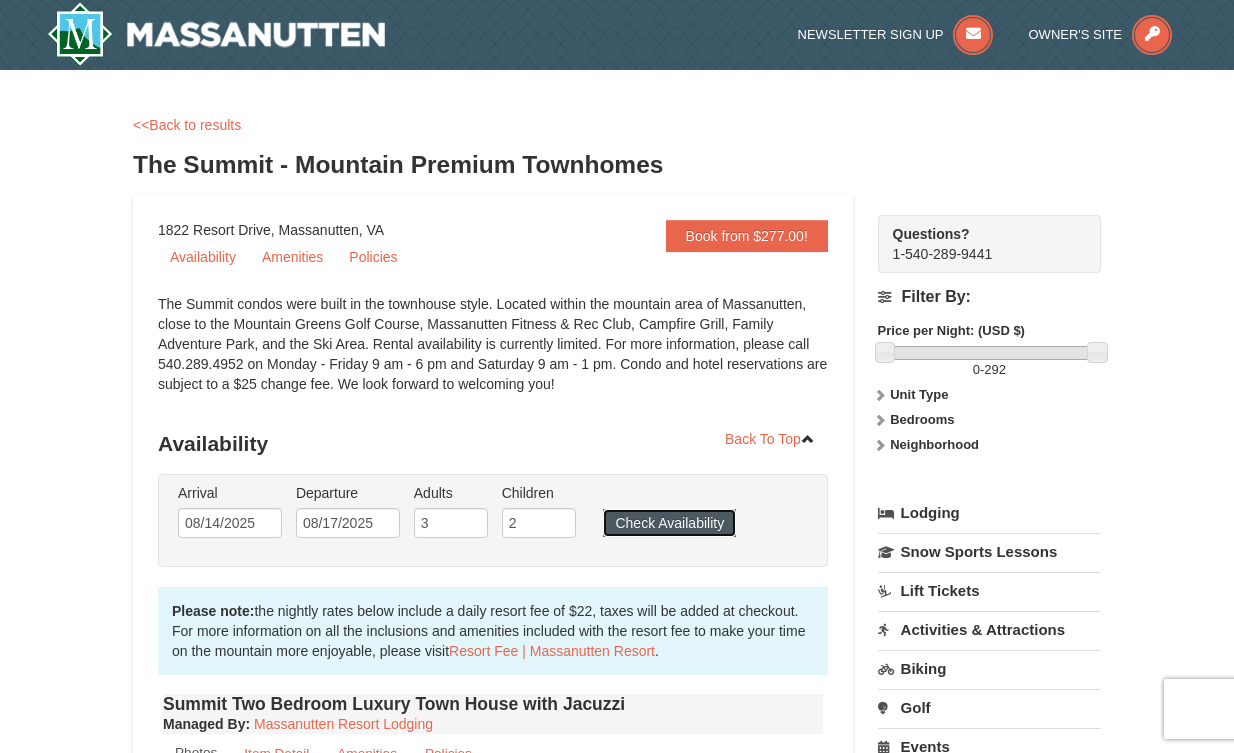 click on "Check Availability" at bounding box center [669, 523] 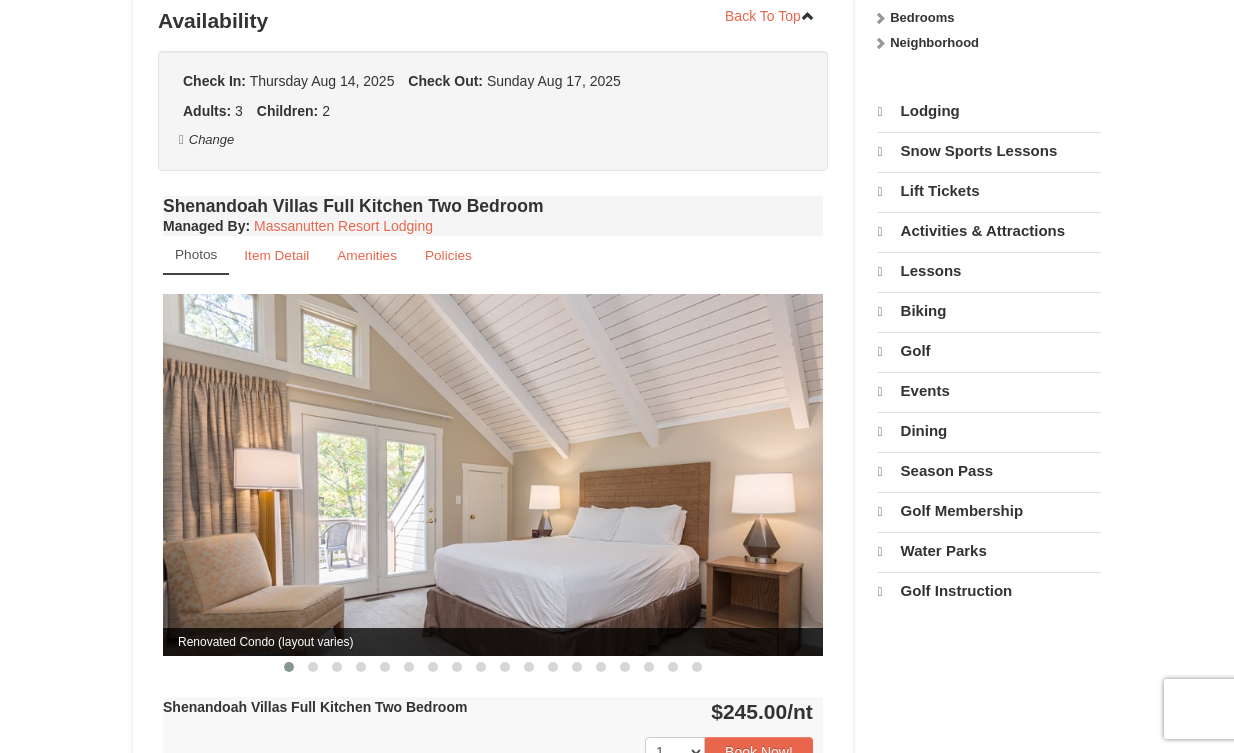 scroll, scrollTop: 384, scrollLeft: 0, axis: vertical 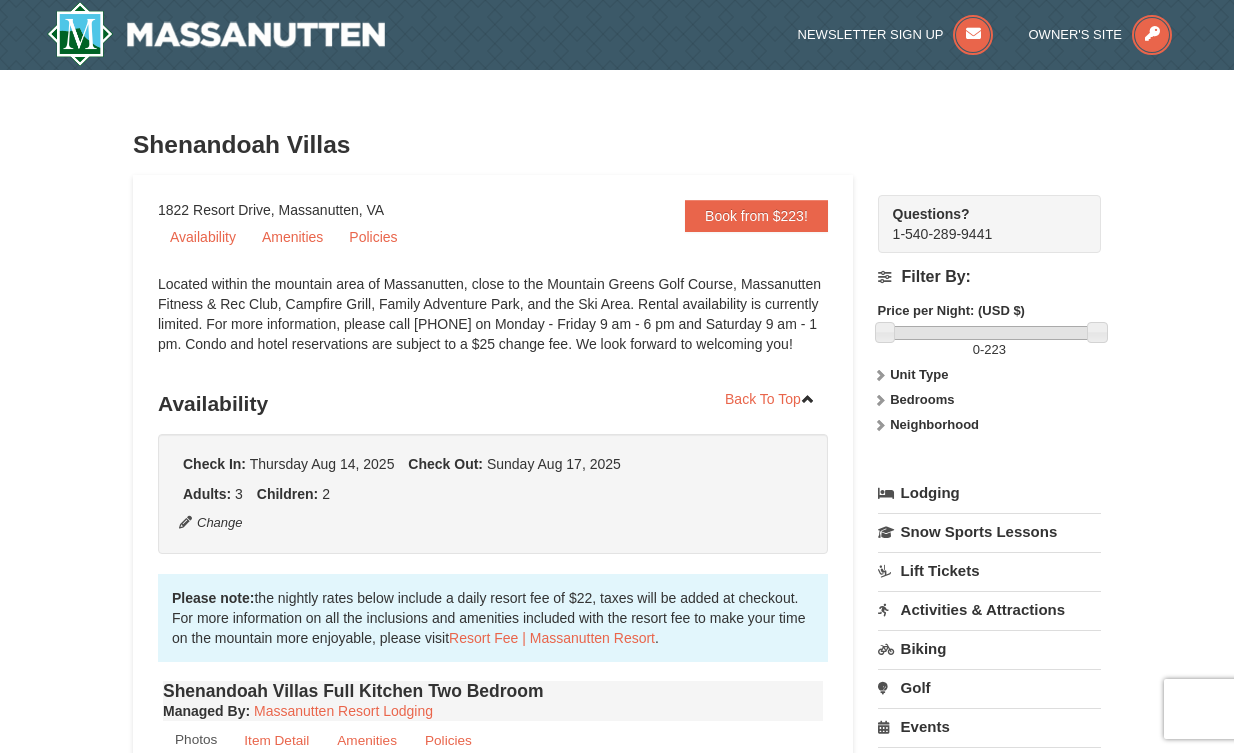 drag, startPoint x: 380, startPoint y: 212, endPoint x: 160, endPoint y: 190, distance: 221.09726 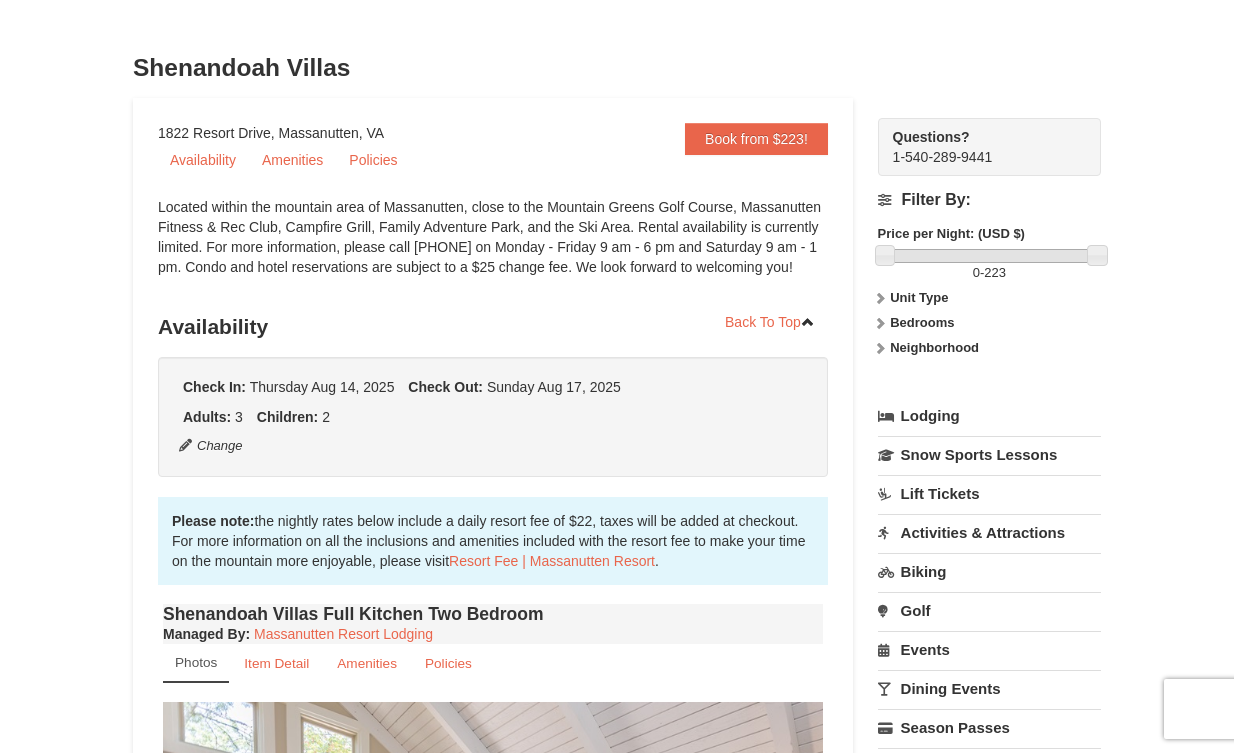 scroll, scrollTop: 80, scrollLeft: 0, axis: vertical 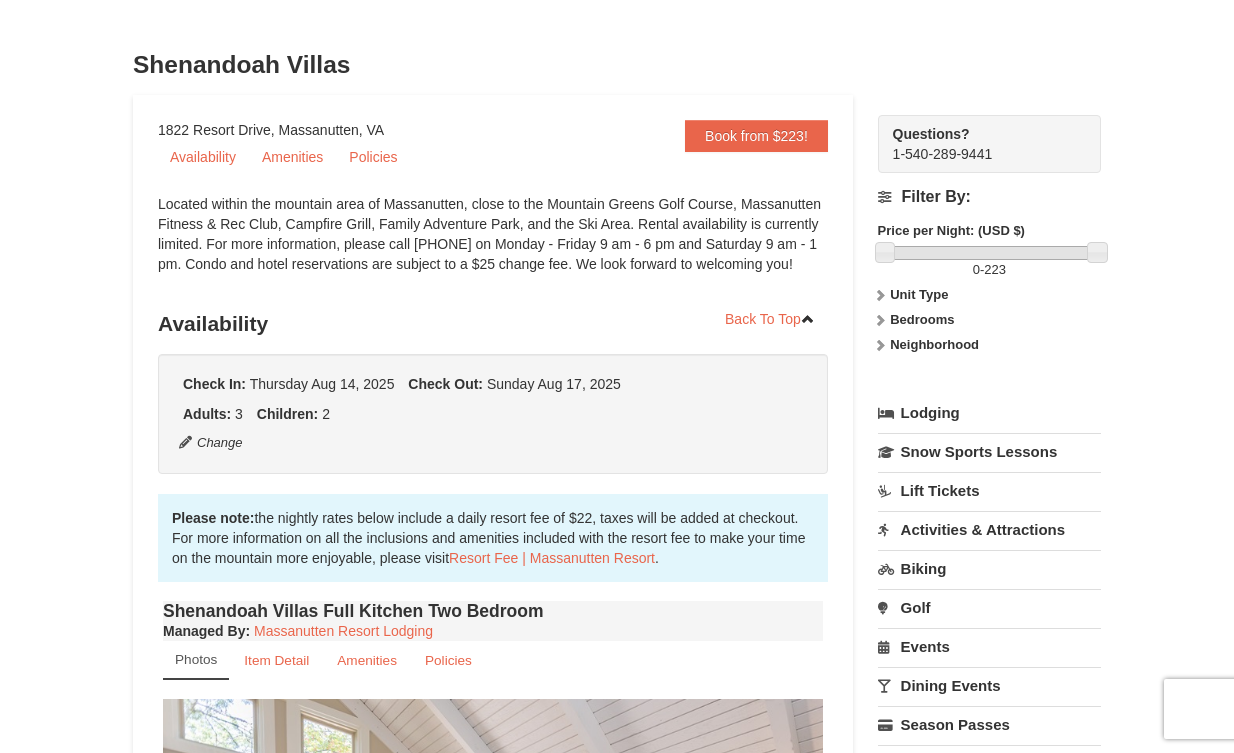 drag, startPoint x: 362, startPoint y: 73, endPoint x: 339, endPoint y: 113, distance: 46.141087 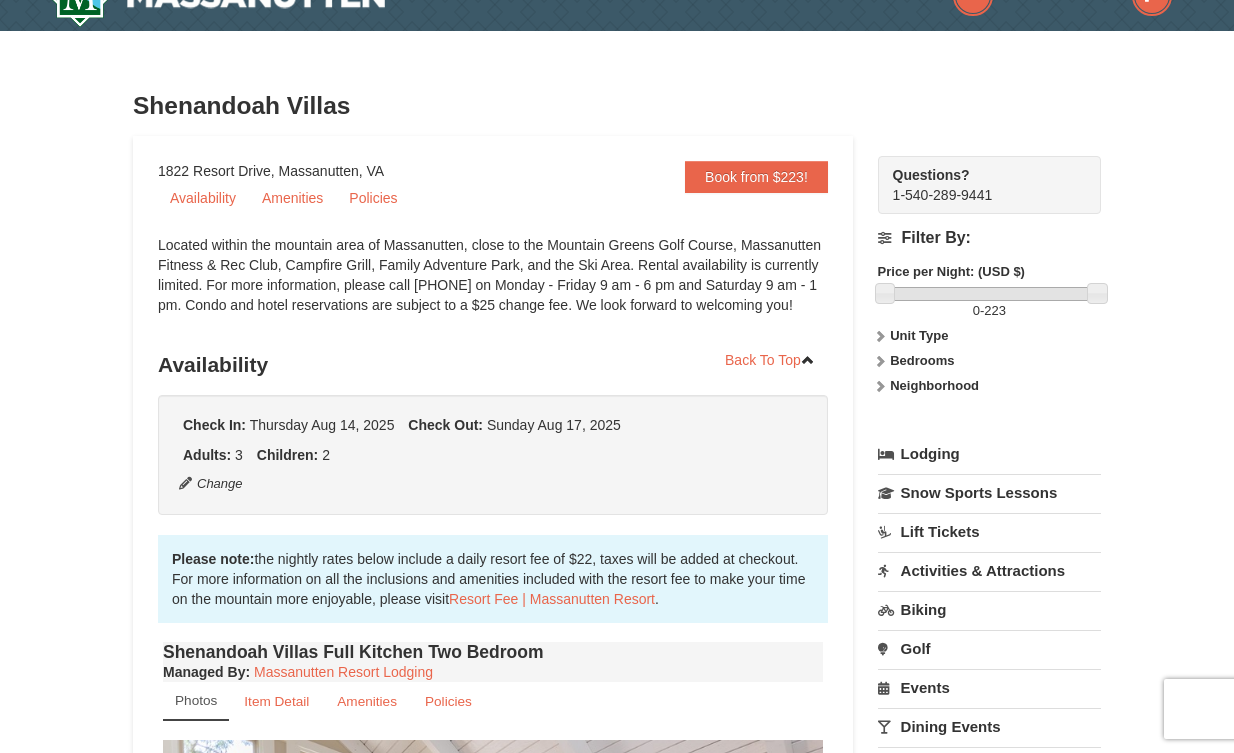 scroll, scrollTop: 35, scrollLeft: 0, axis: vertical 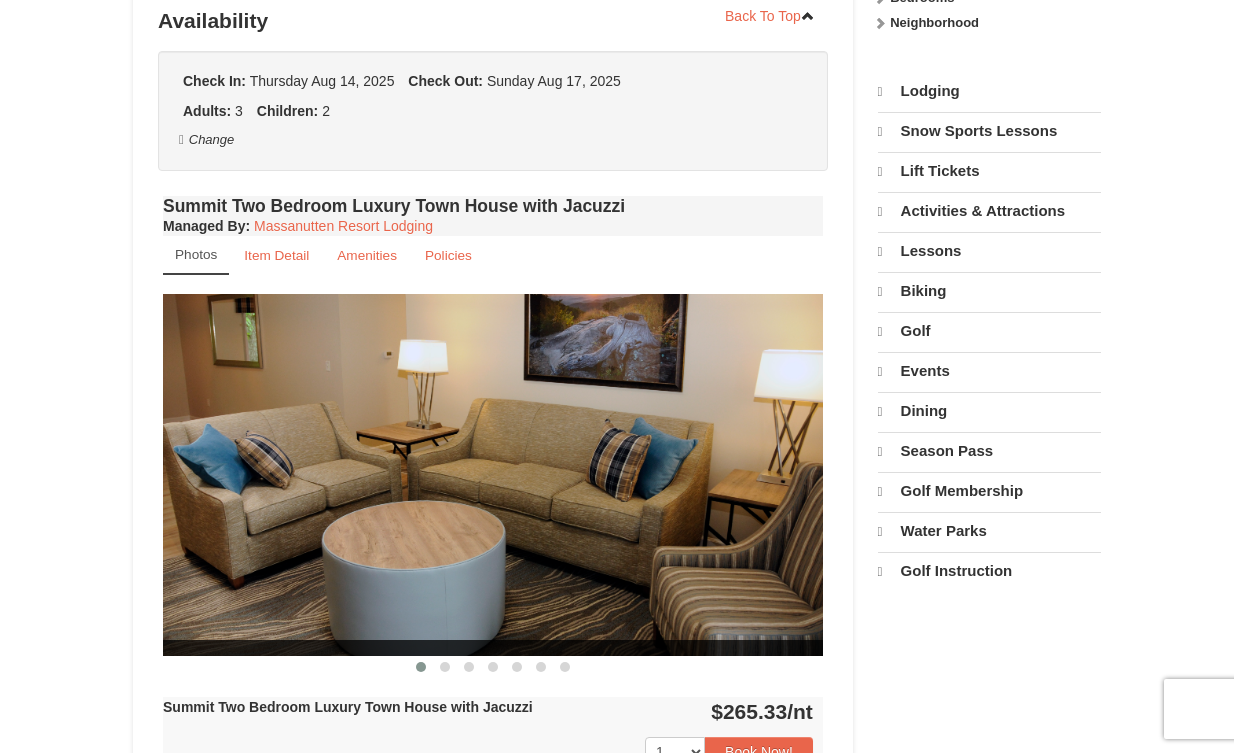 select on "8" 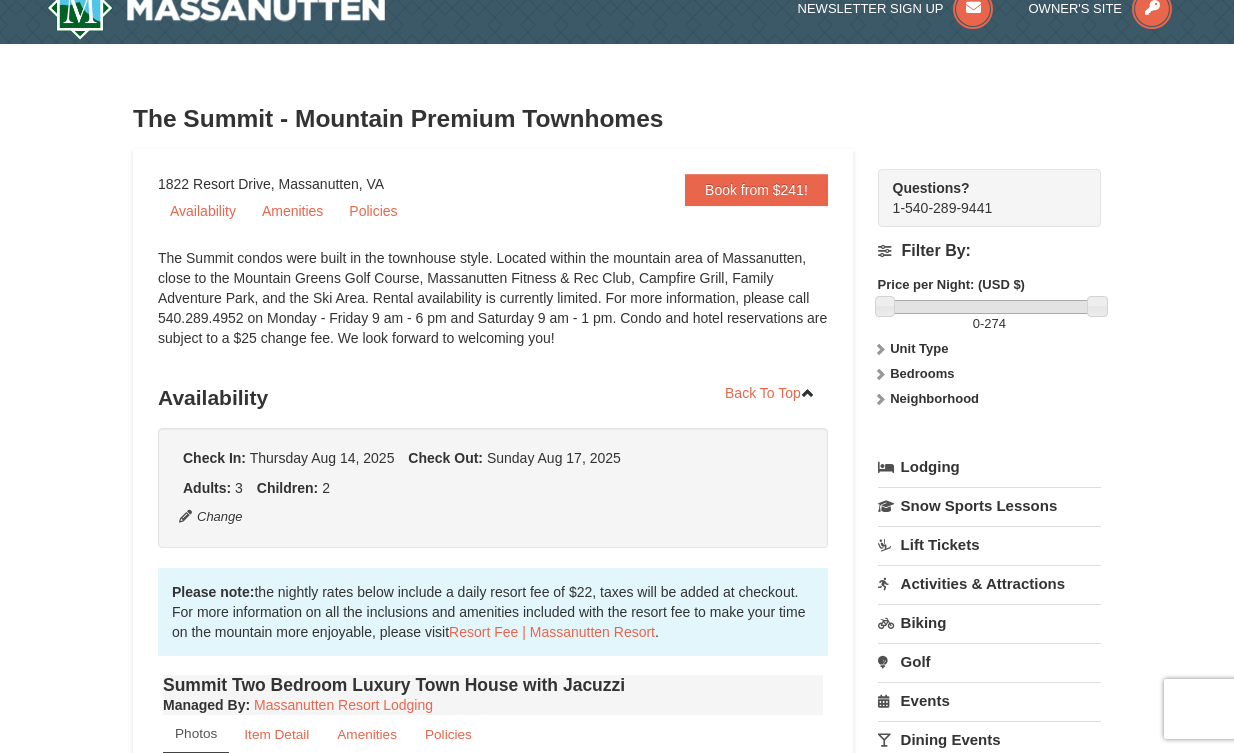 scroll, scrollTop: 27, scrollLeft: 0, axis: vertical 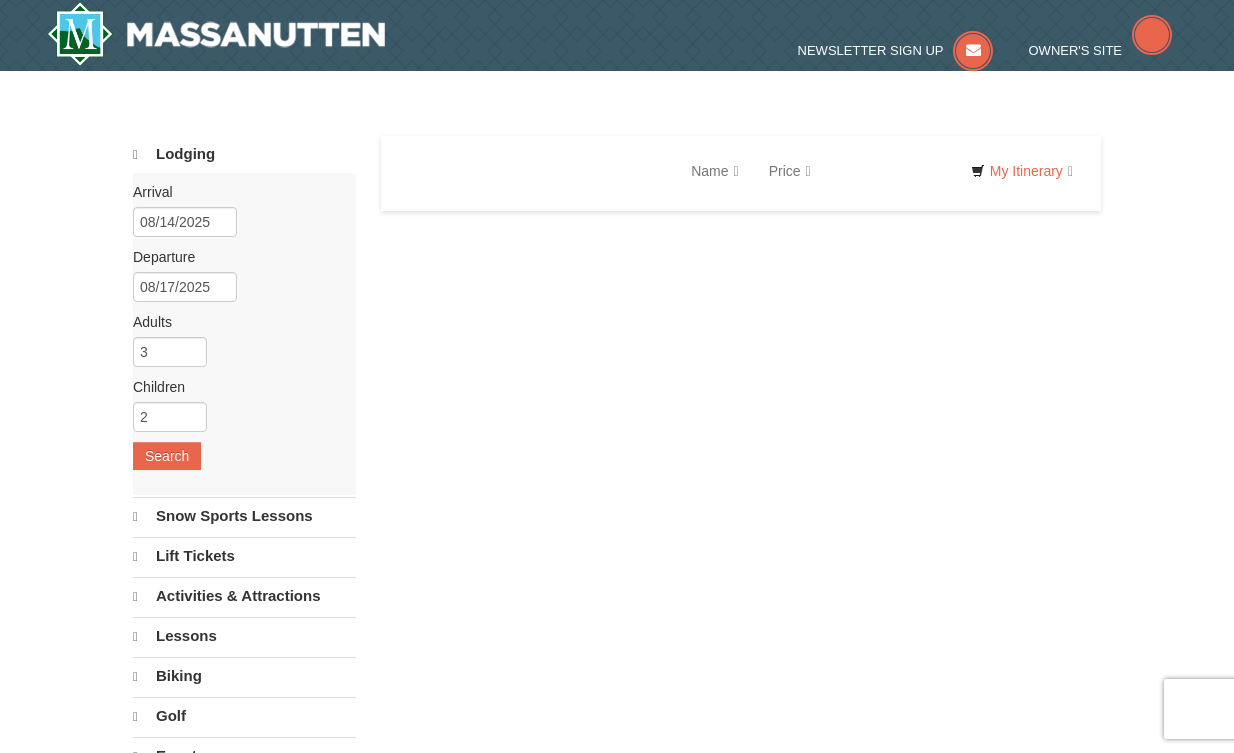 select on "8" 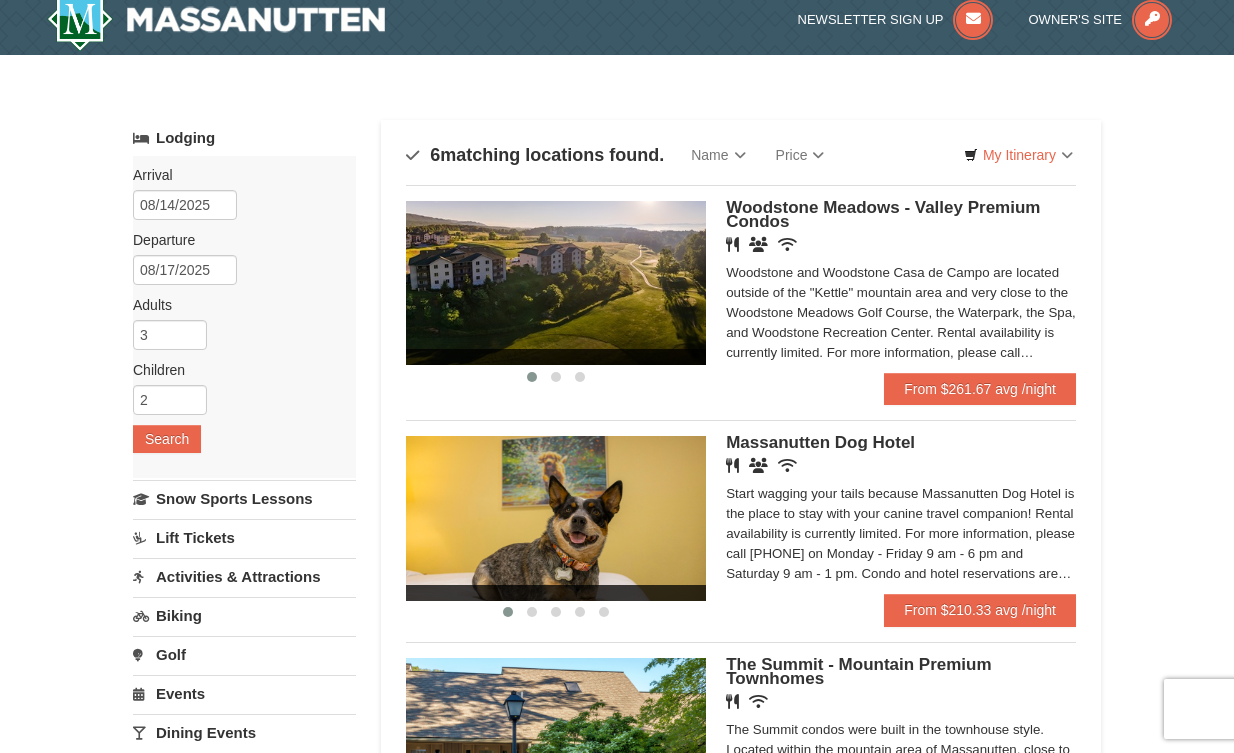 scroll, scrollTop: 24, scrollLeft: 0, axis: vertical 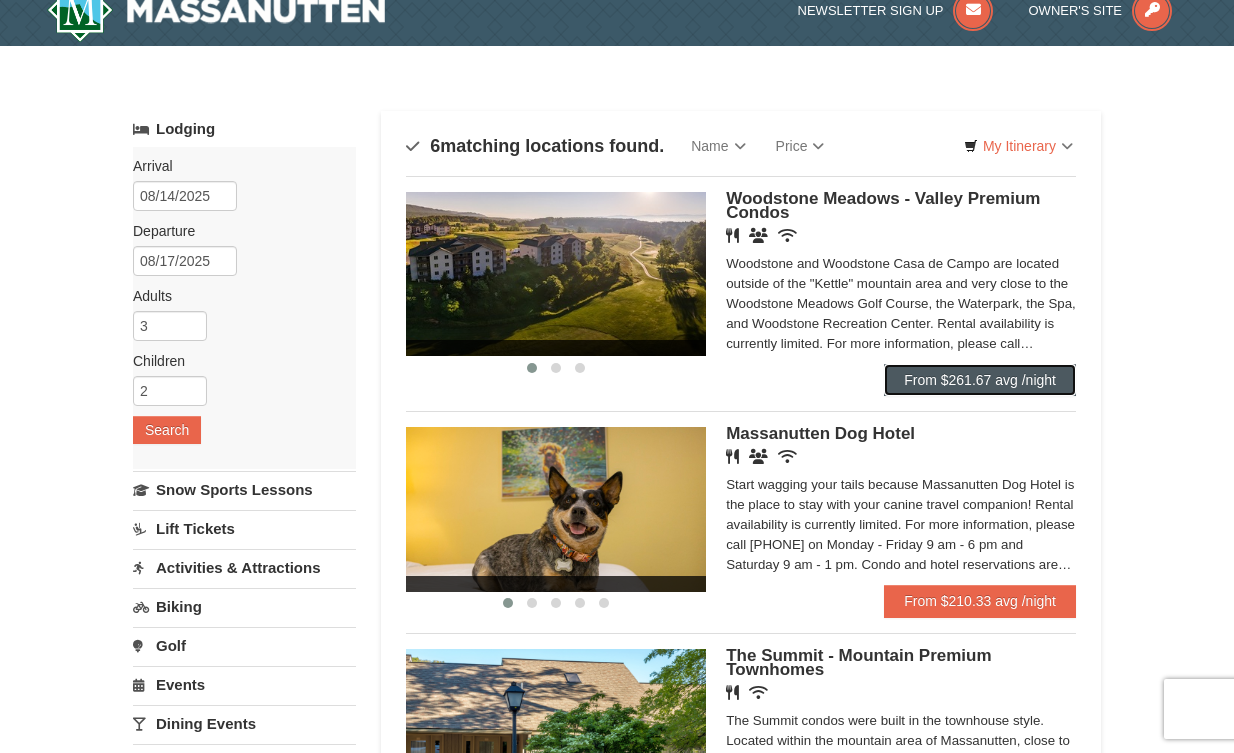 click on "From $261.67 avg /night" at bounding box center (980, 380) 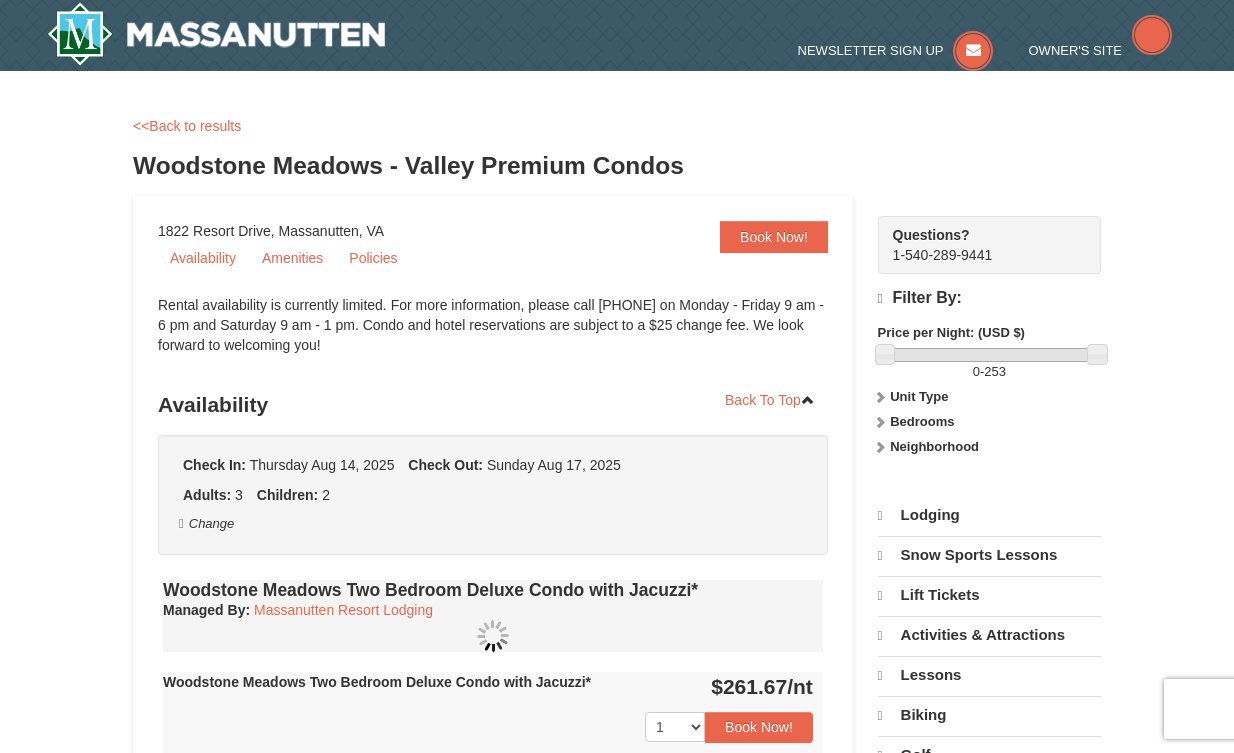 scroll, scrollTop: 0, scrollLeft: 0, axis: both 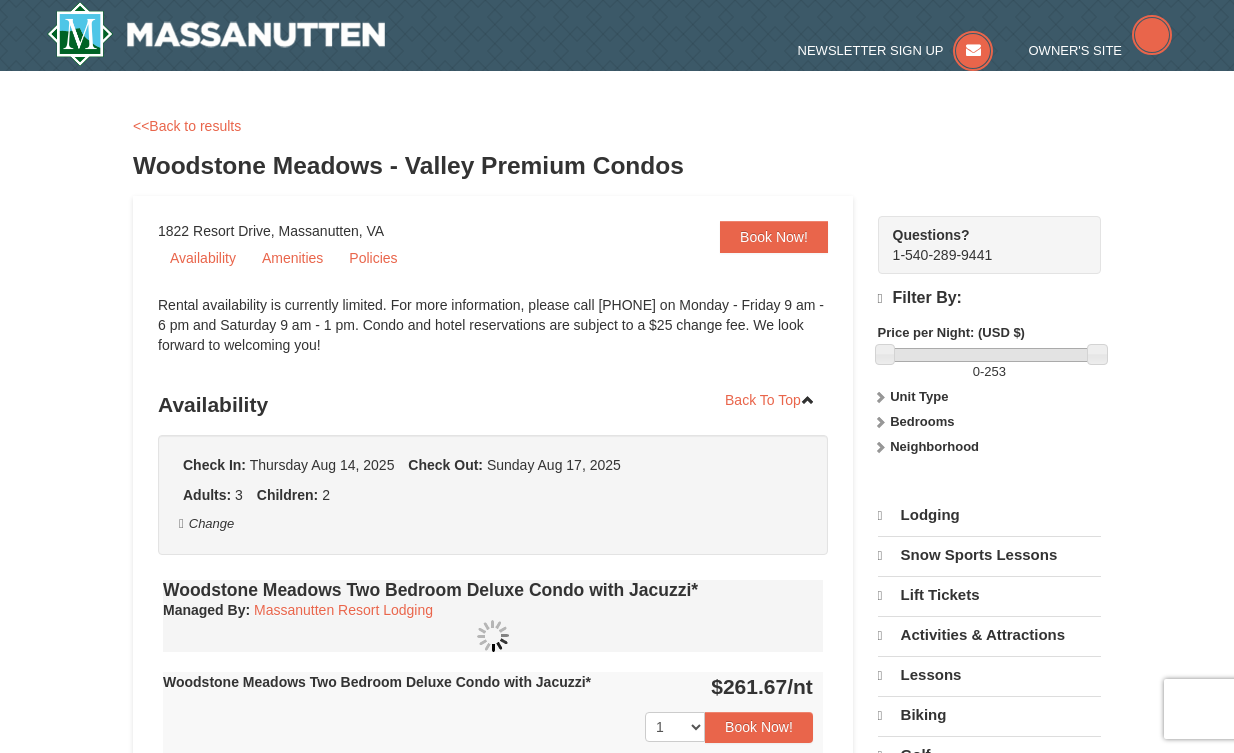select on "8" 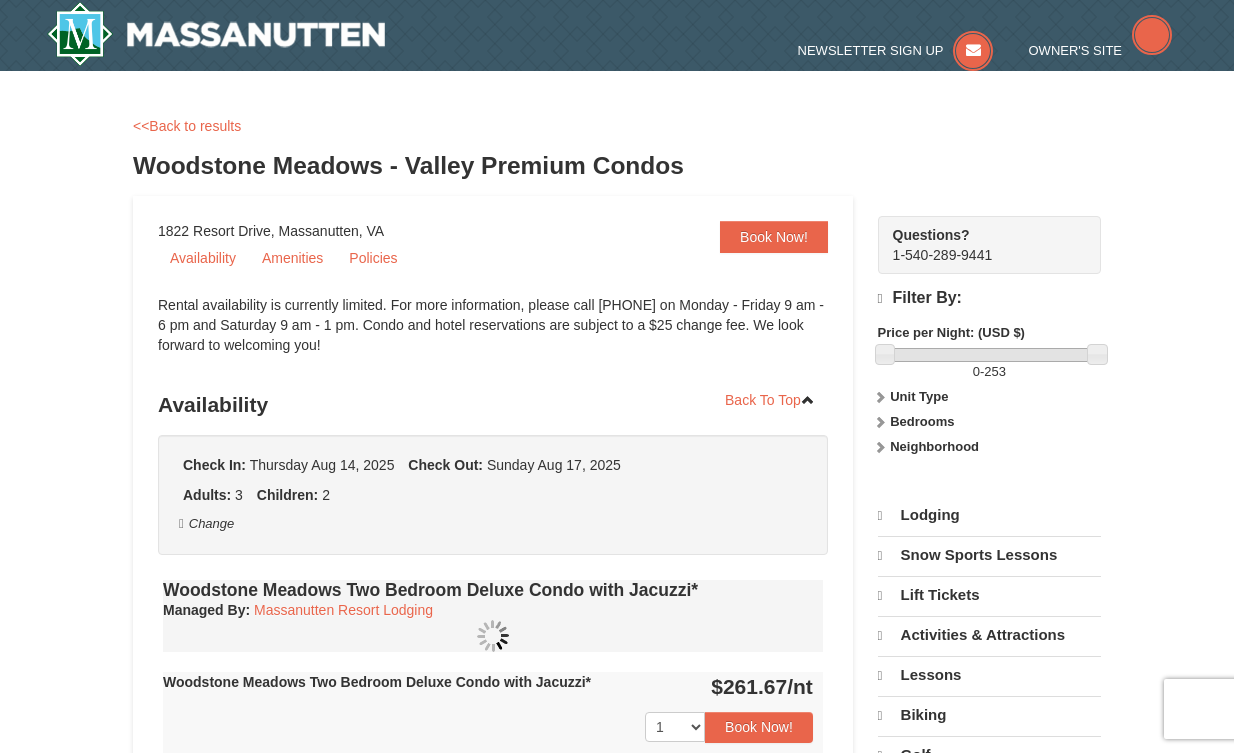 select on "8" 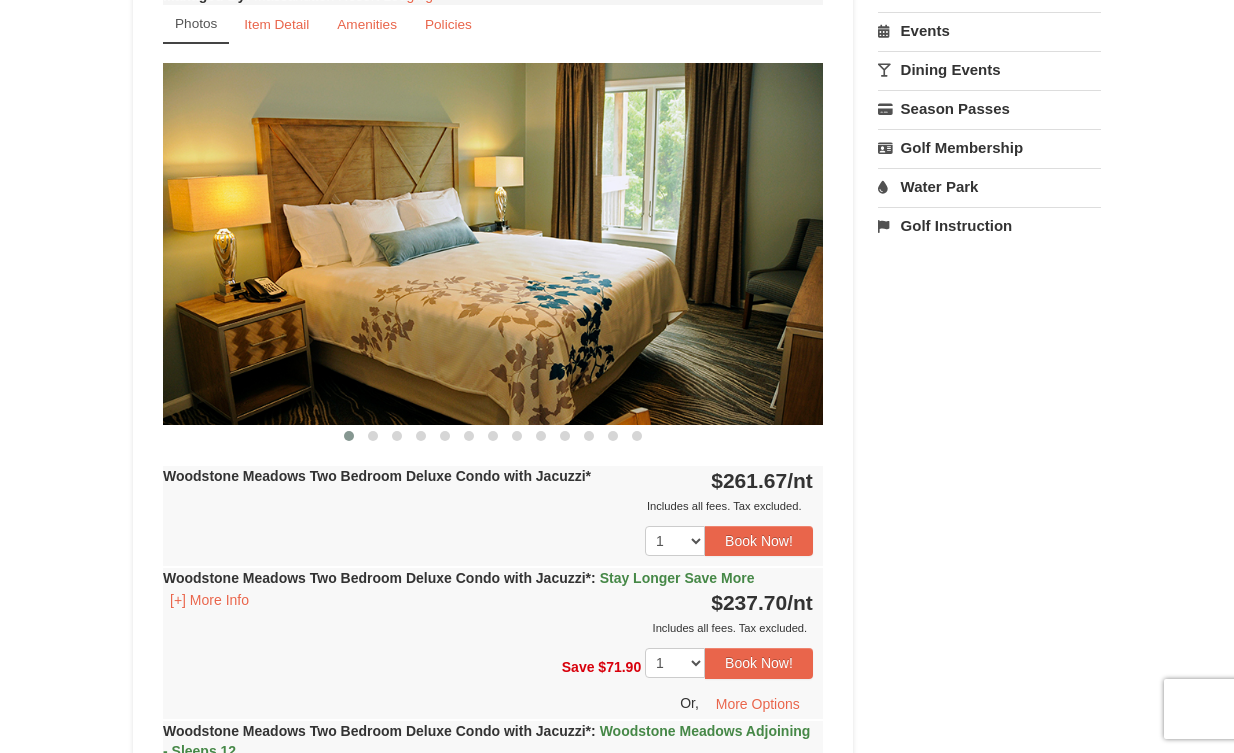 scroll, scrollTop: 714, scrollLeft: 0, axis: vertical 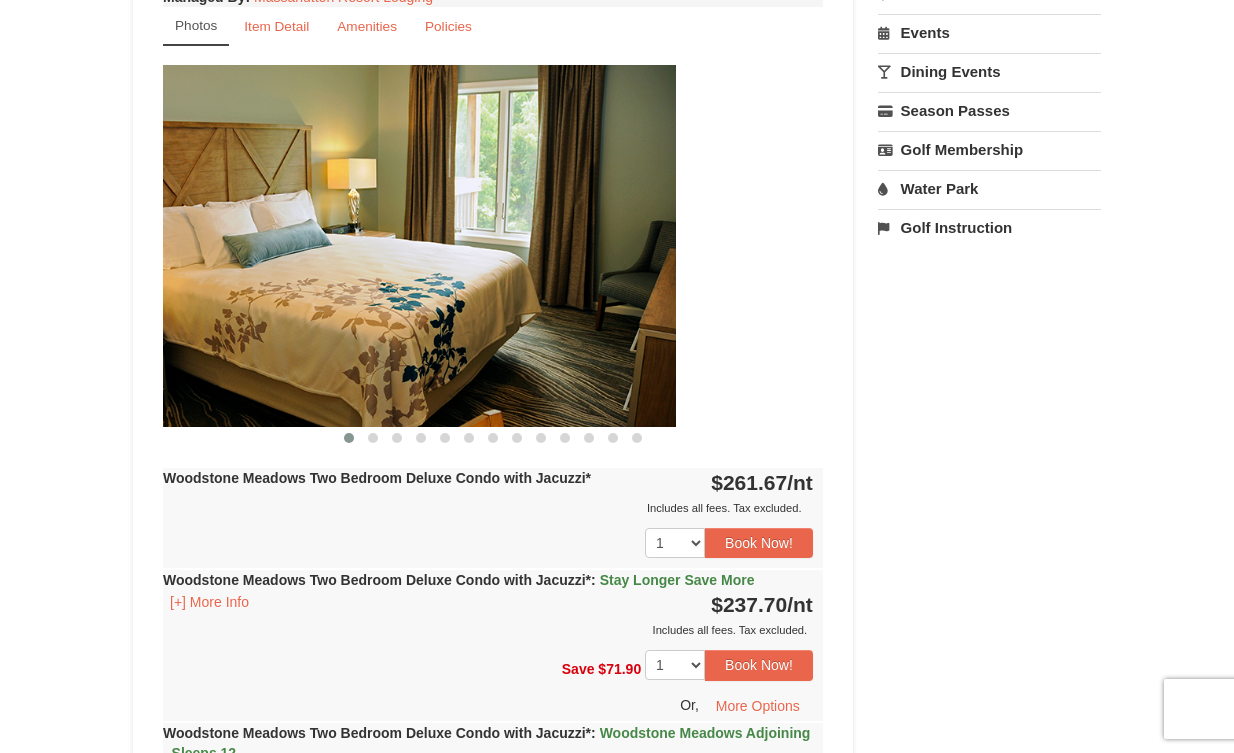 drag, startPoint x: 715, startPoint y: 365, endPoint x: 527, endPoint y: 293, distance: 201.31567 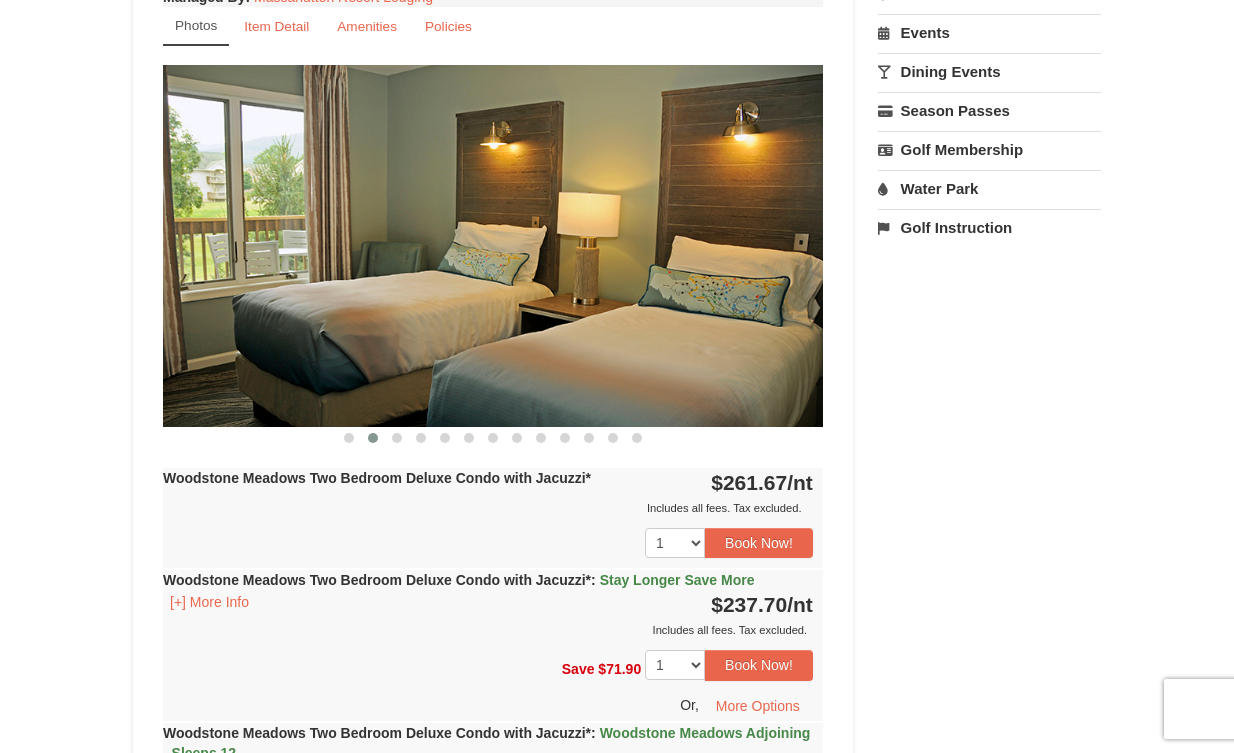 drag, startPoint x: 684, startPoint y: 315, endPoint x: 571, endPoint y: 257, distance: 127.01575 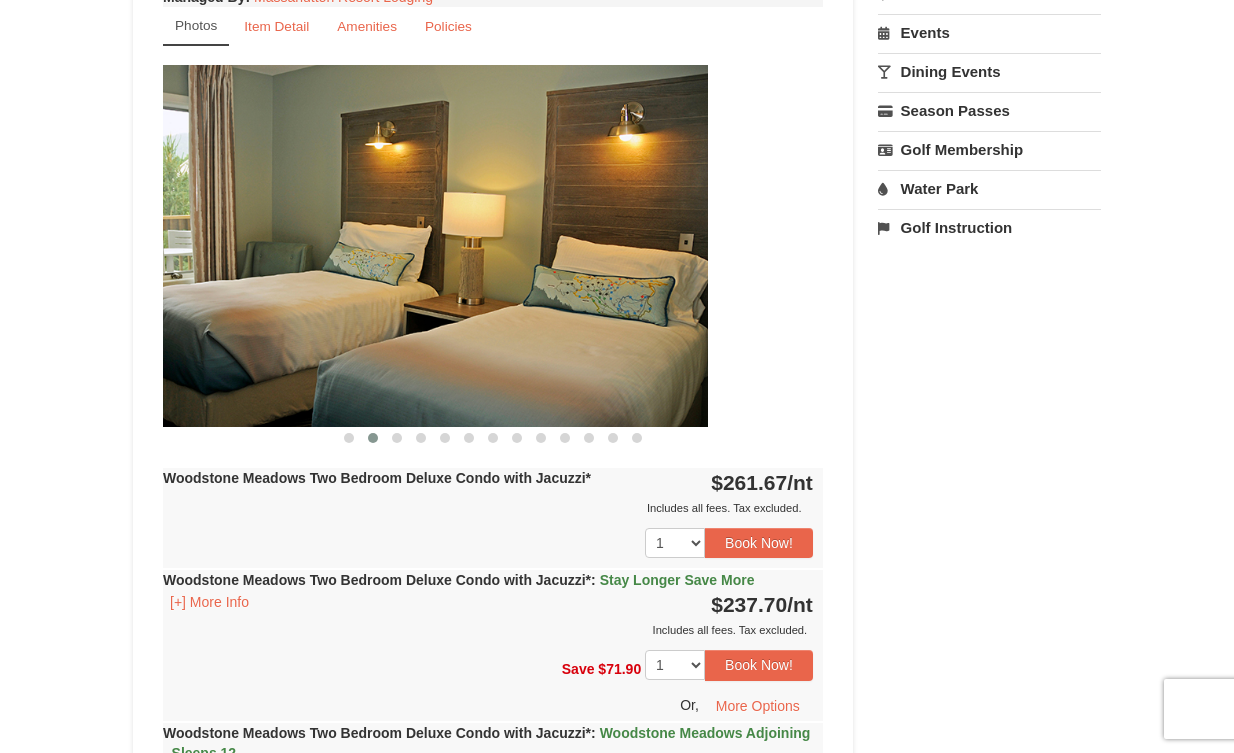 drag, startPoint x: 571, startPoint y: 255, endPoint x: 105, endPoint y: 213, distance: 467.8889 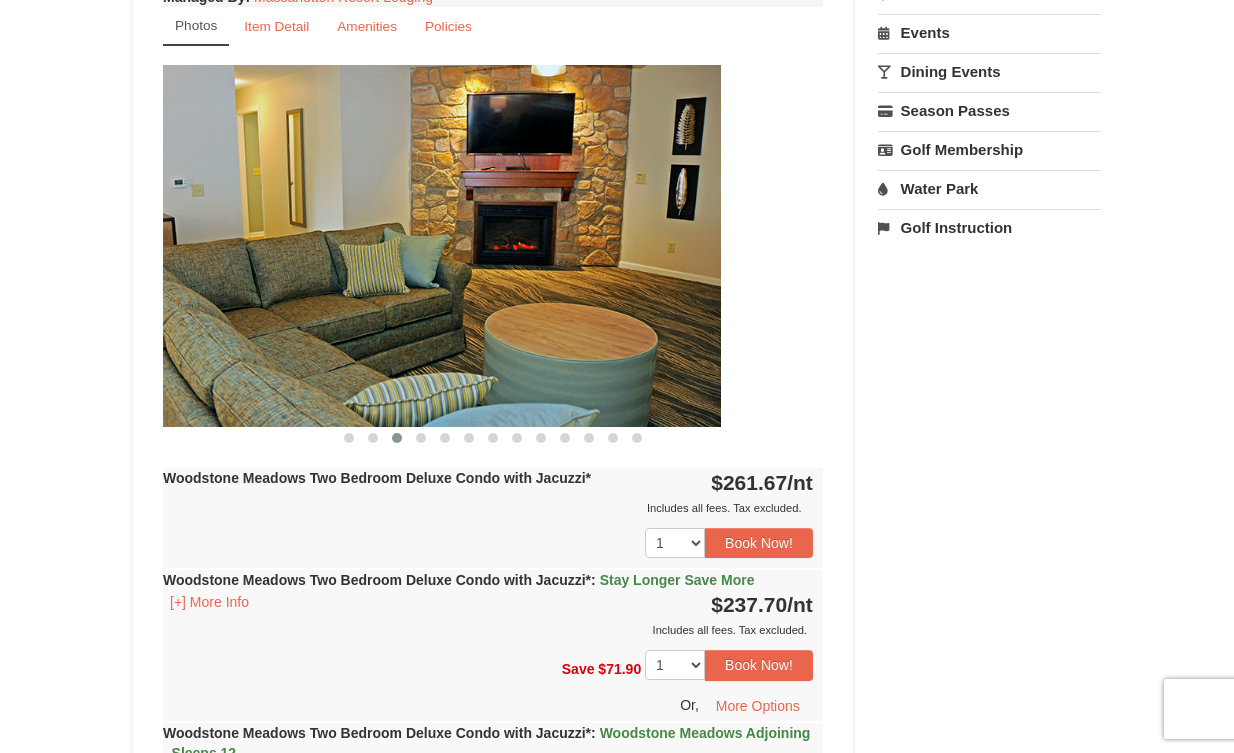 drag, startPoint x: 427, startPoint y: 265, endPoint x: 134, endPoint y: 239, distance: 294.15134 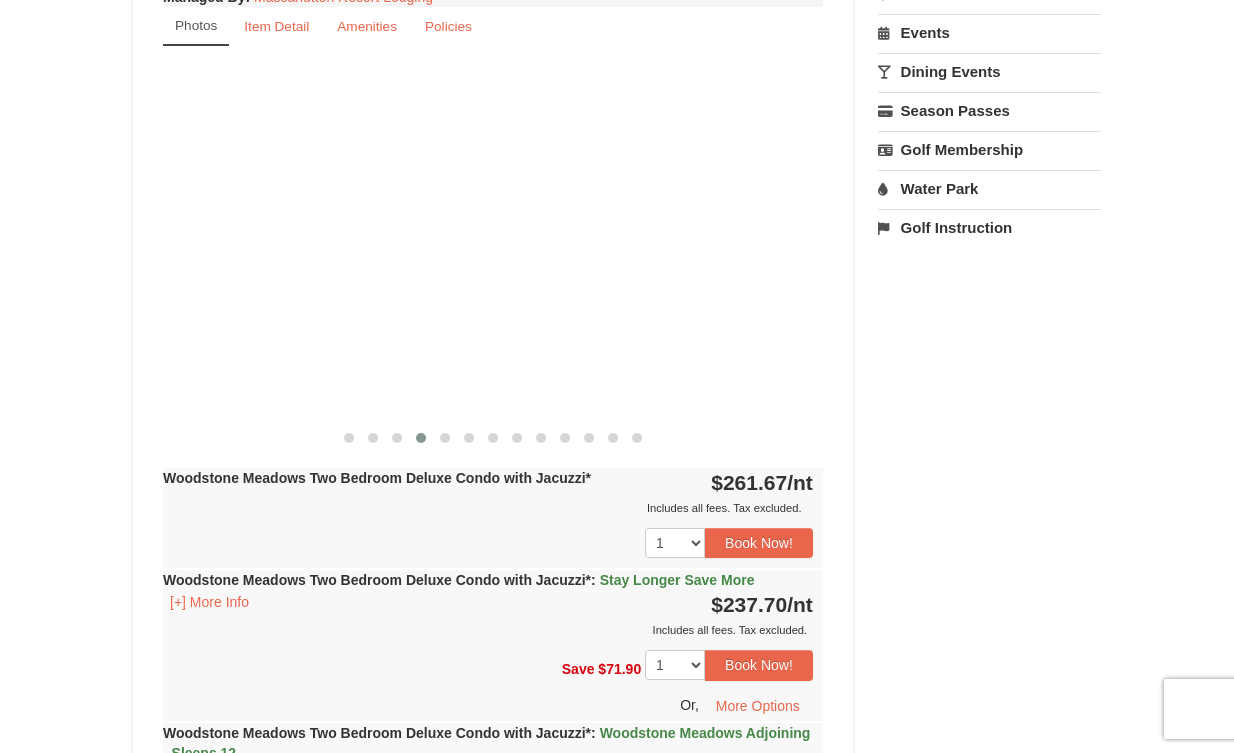 drag, startPoint x: 522, startPoint y: 300, endPoint x: 292, endPoint y: 274, distance: 231.4649 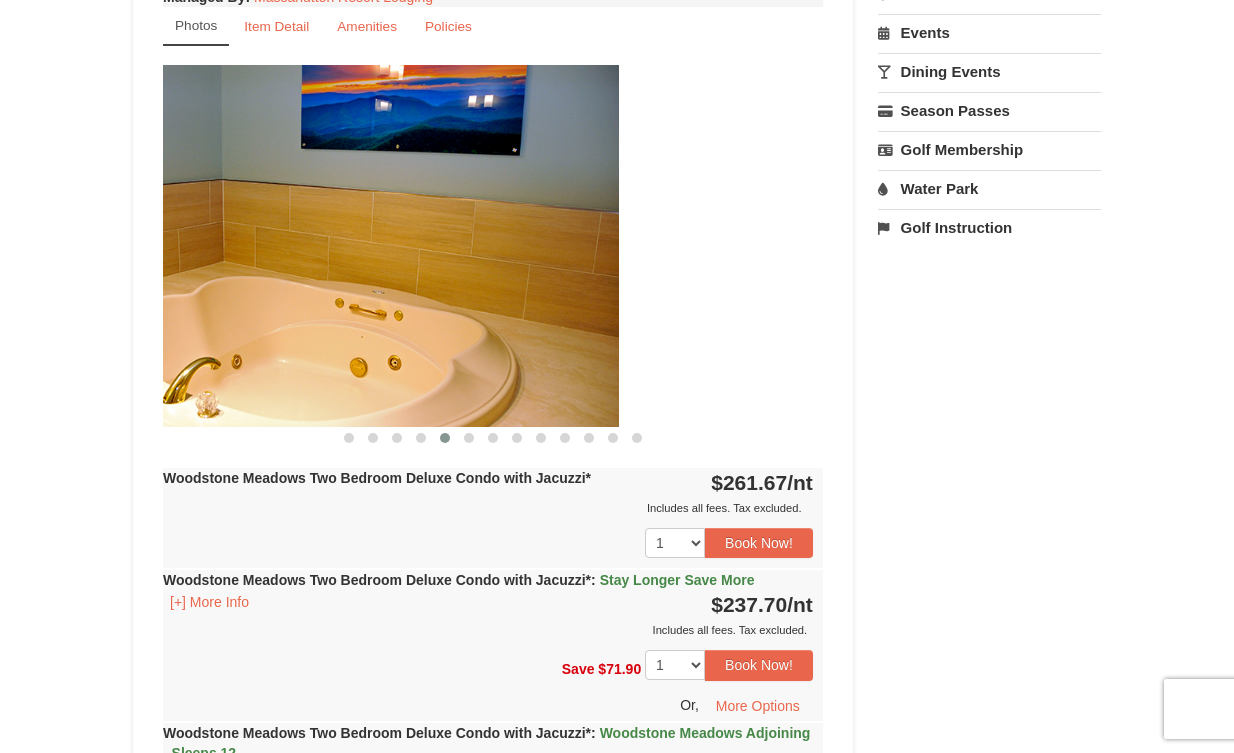 drag, startPoint x: 659, startPoint y: 314, endPoint x: 443, endPoint y: 253, distance: 224.44821 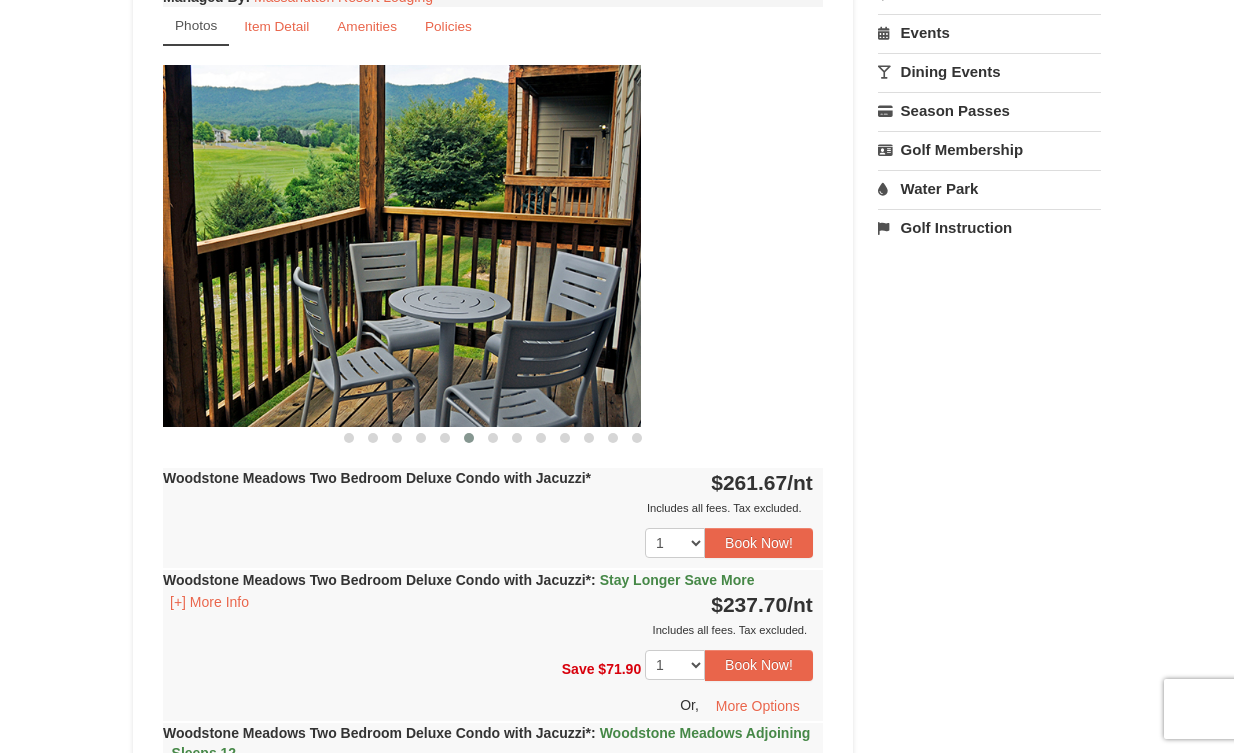 drag, startPoint x: 443, startPoint y: 253, endPoint x: 257, endPoint y: 206, distance: 191.8463 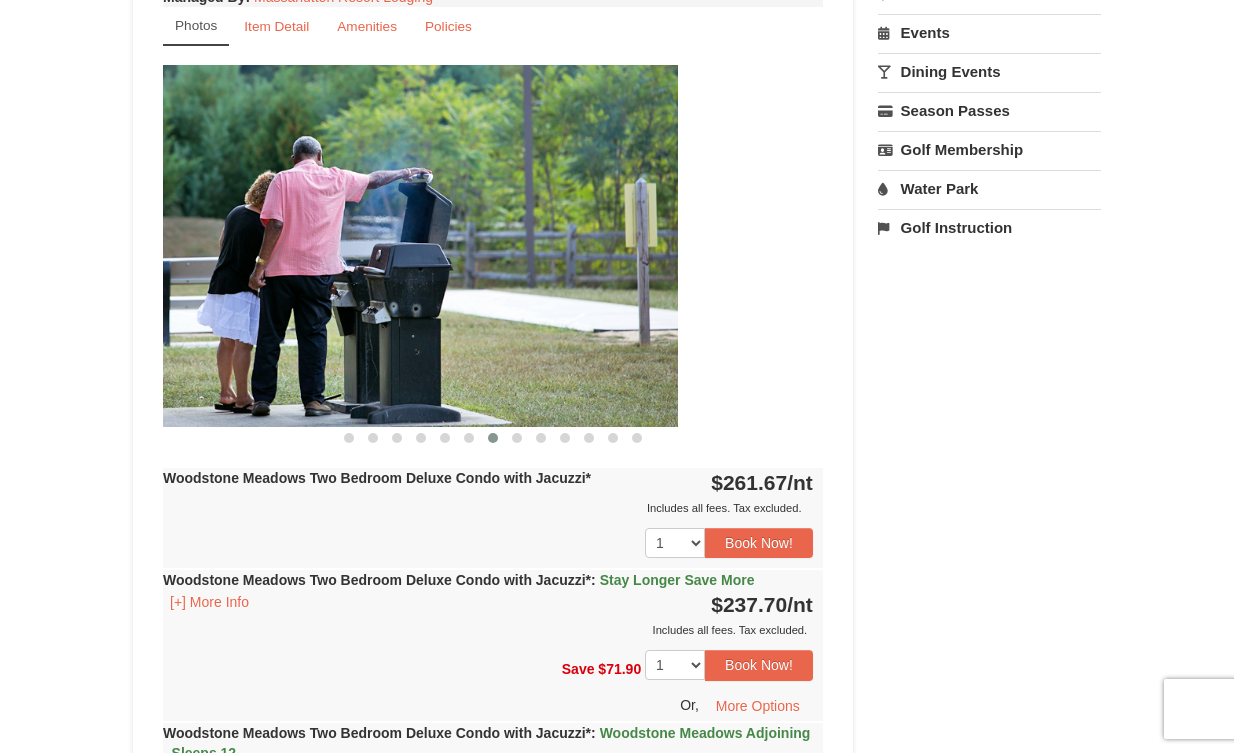 drag, startPoint x: 514, startPoint y: 282, endPoint x: 337, endPoint y: 281, distance: 177.00282 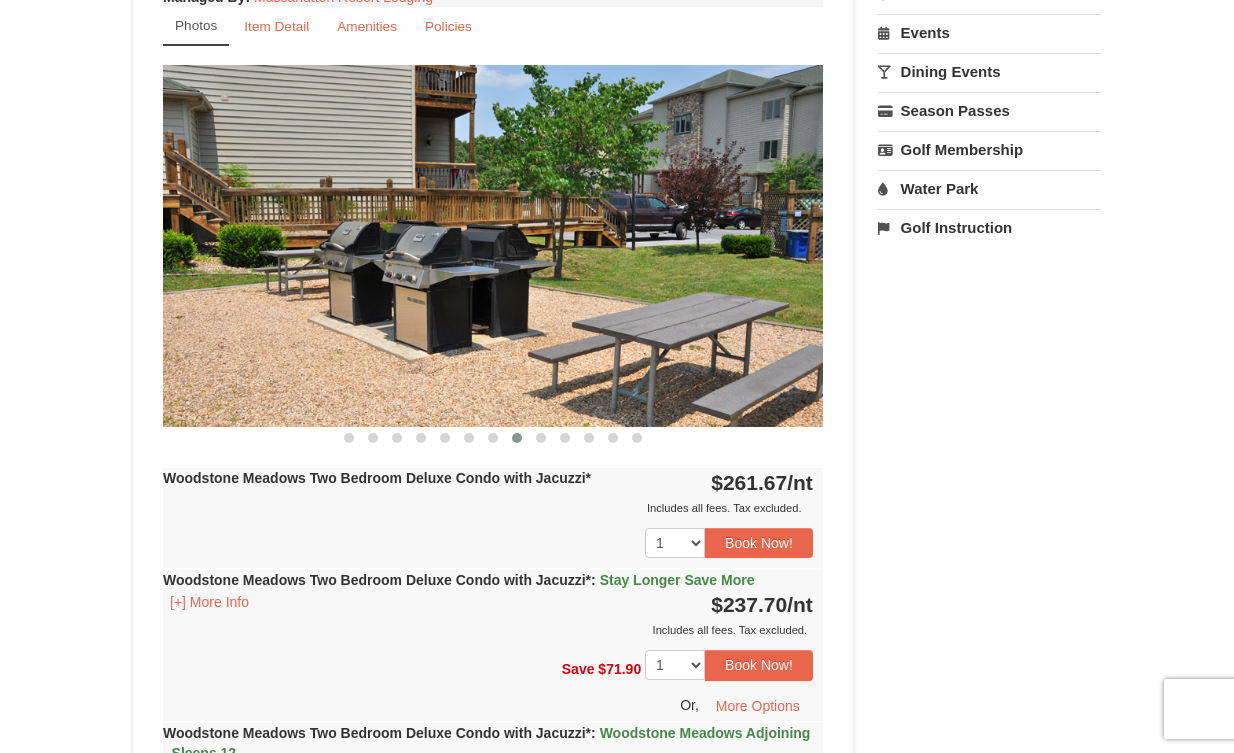 click at bounding box center (493, 245) 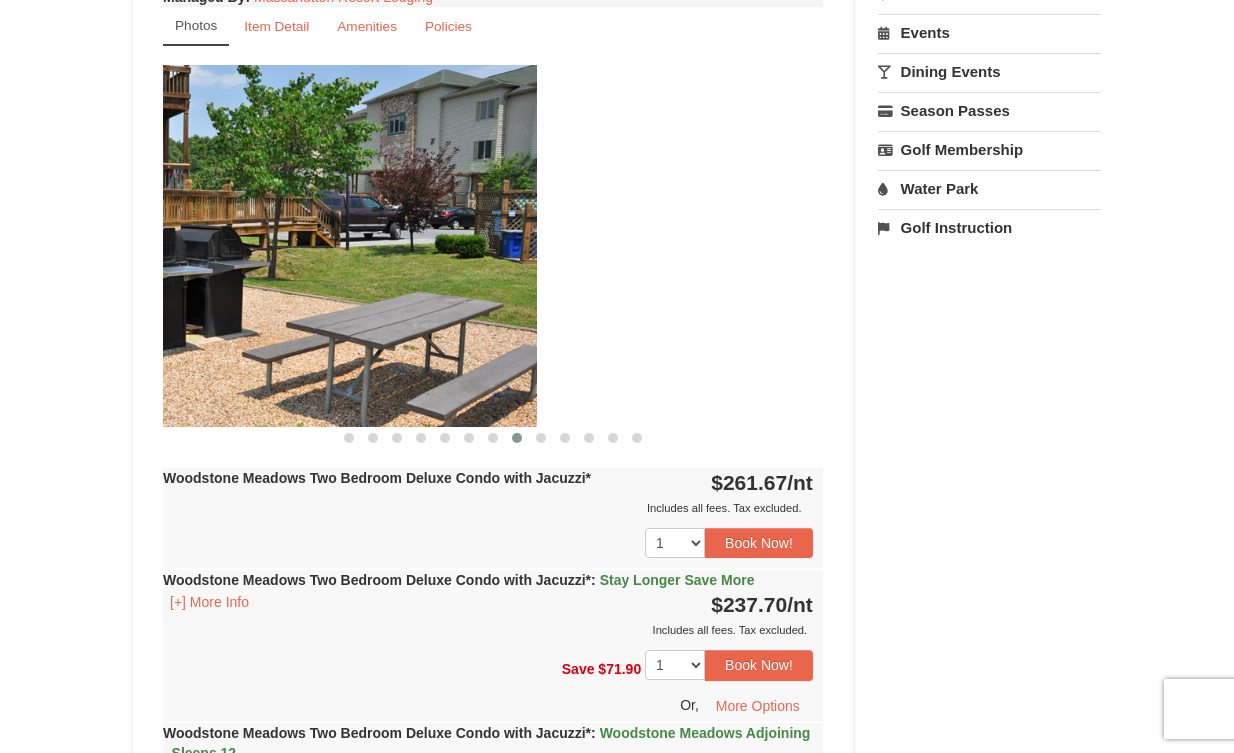 drag, startPoint x: 650, startPoint y: 308, endPoint x: 364, endPoint y: 314, distance: 286.06293 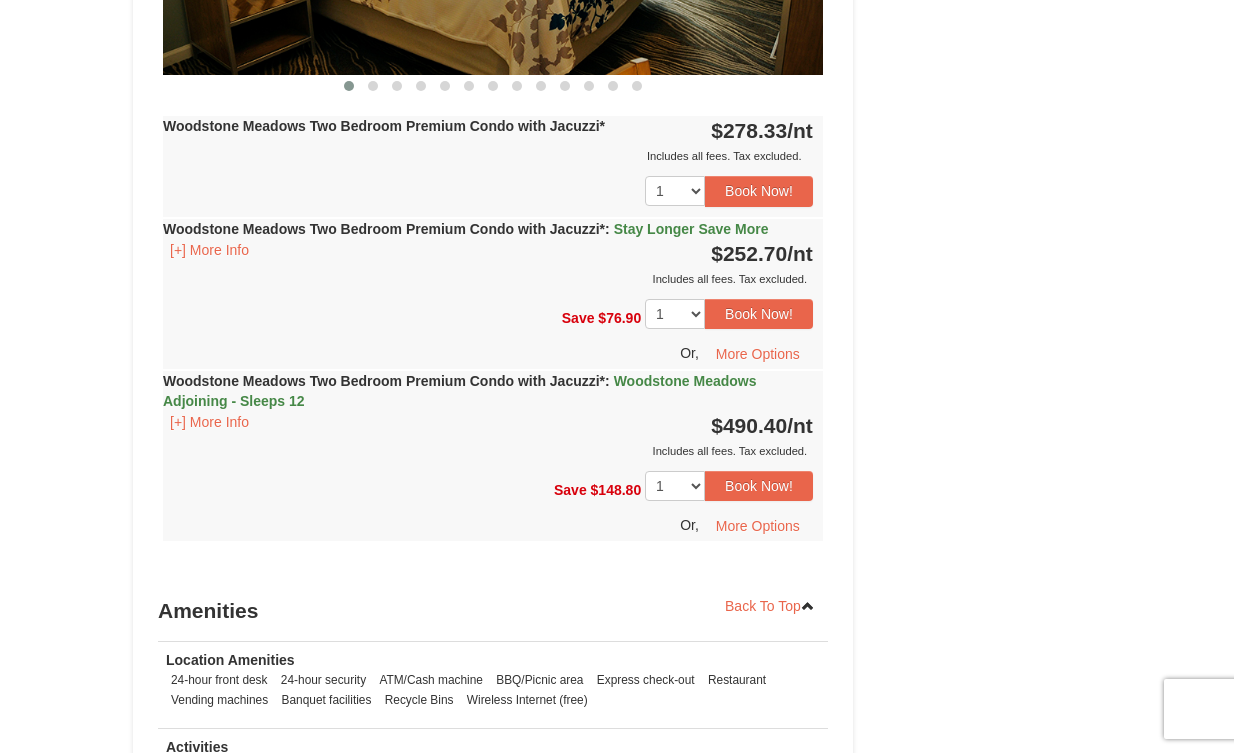 scroll, scrollTop: 3011, scrollLeft: 0, axis: vertical 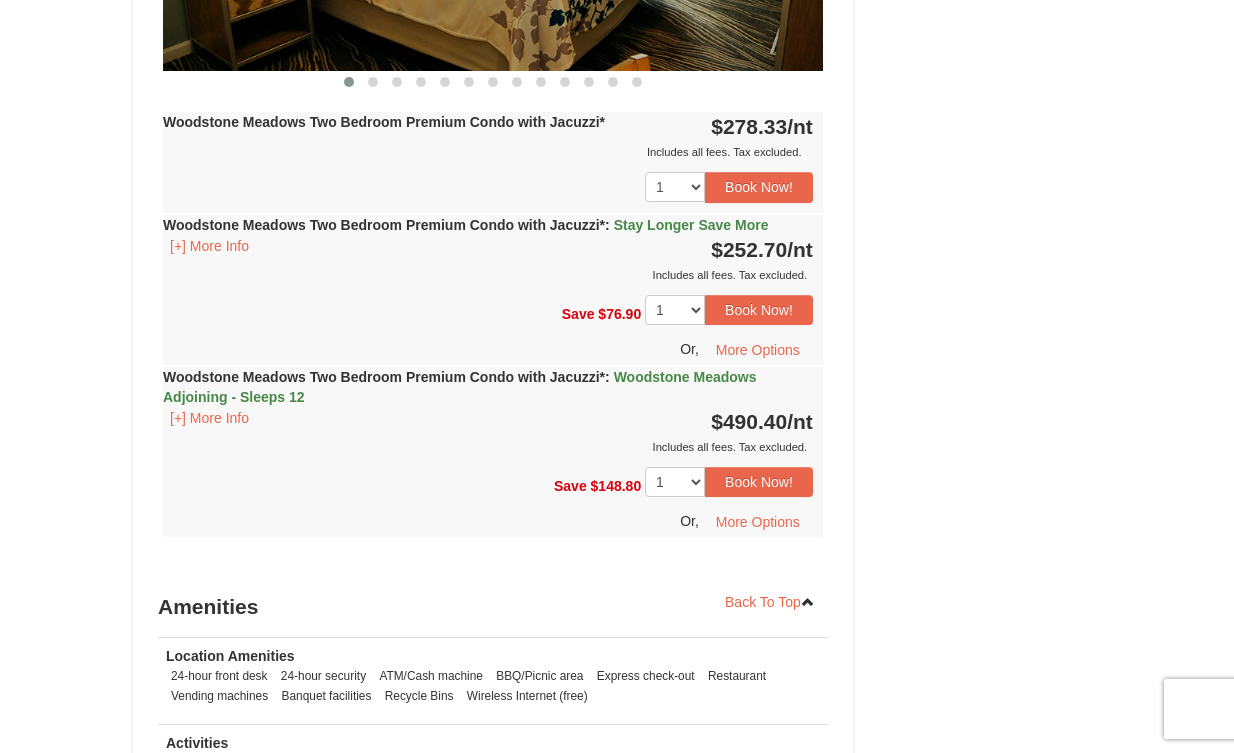 click on "Stay Longer Save More" at bounding box center [691, 225] 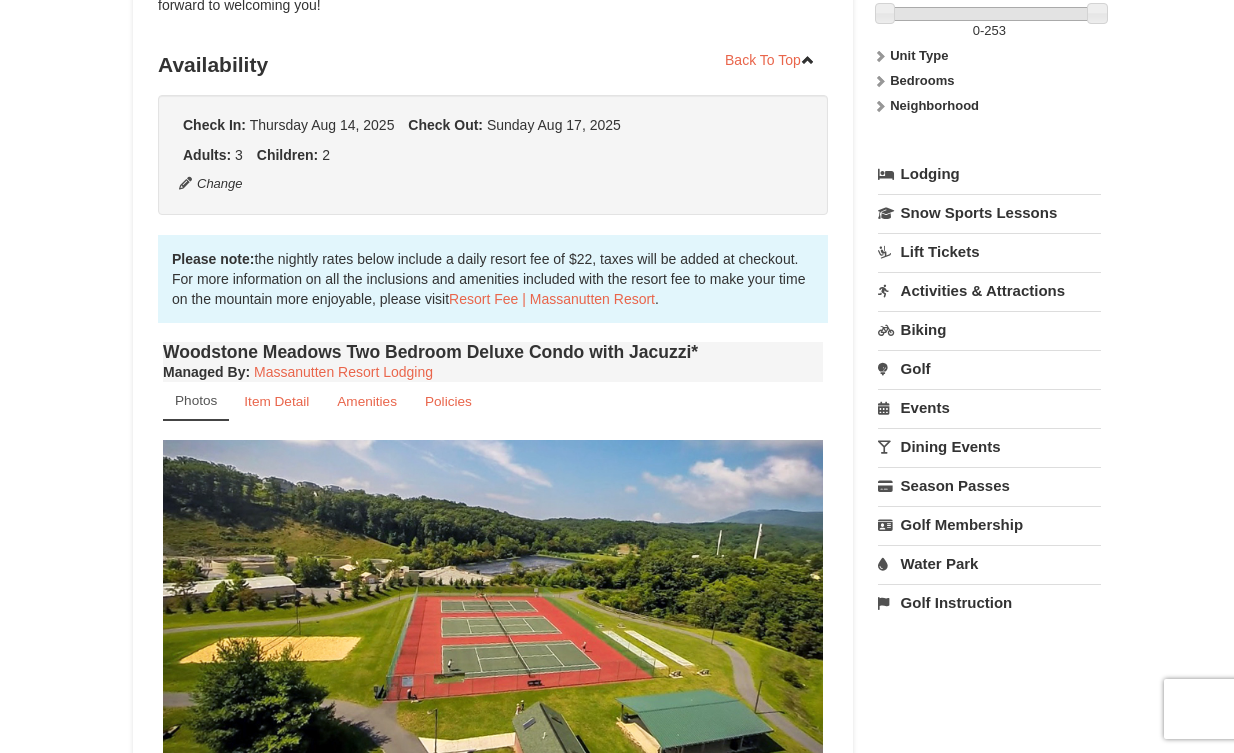 scroll, scrollTop: 0, scrollLeft: 0, axis: both 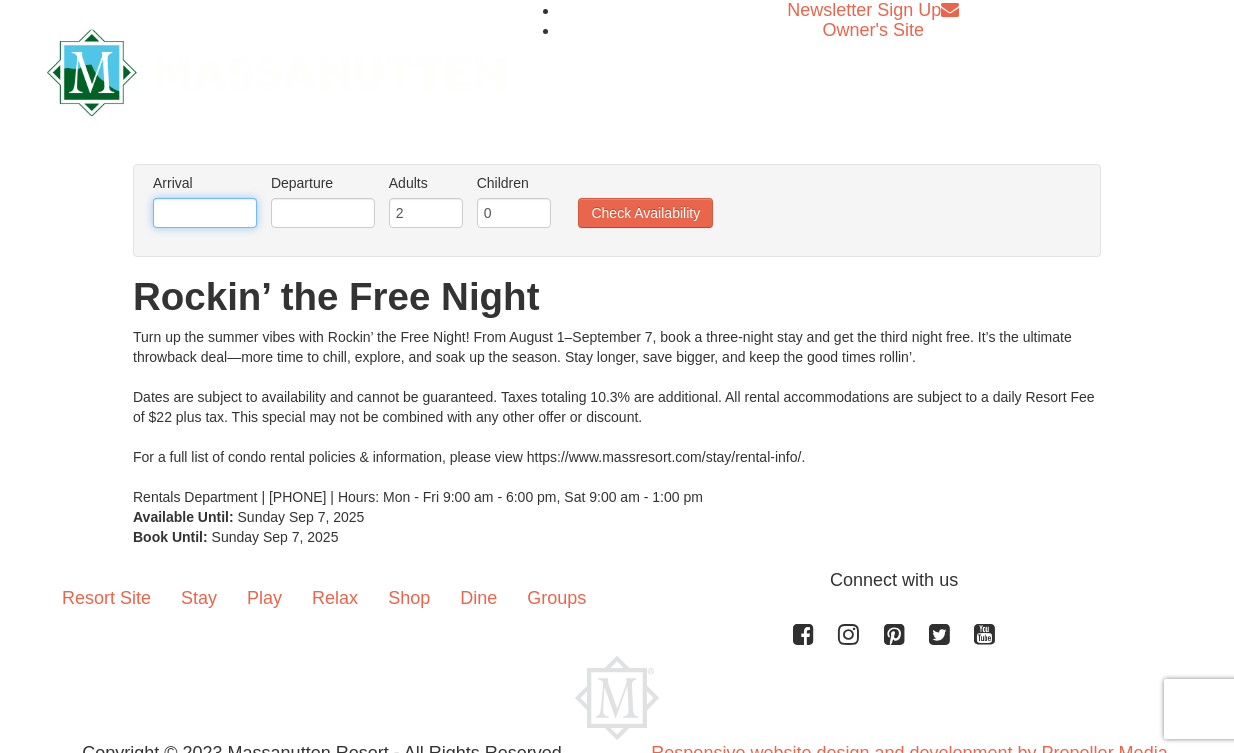 click at bounding box center (205, 213) 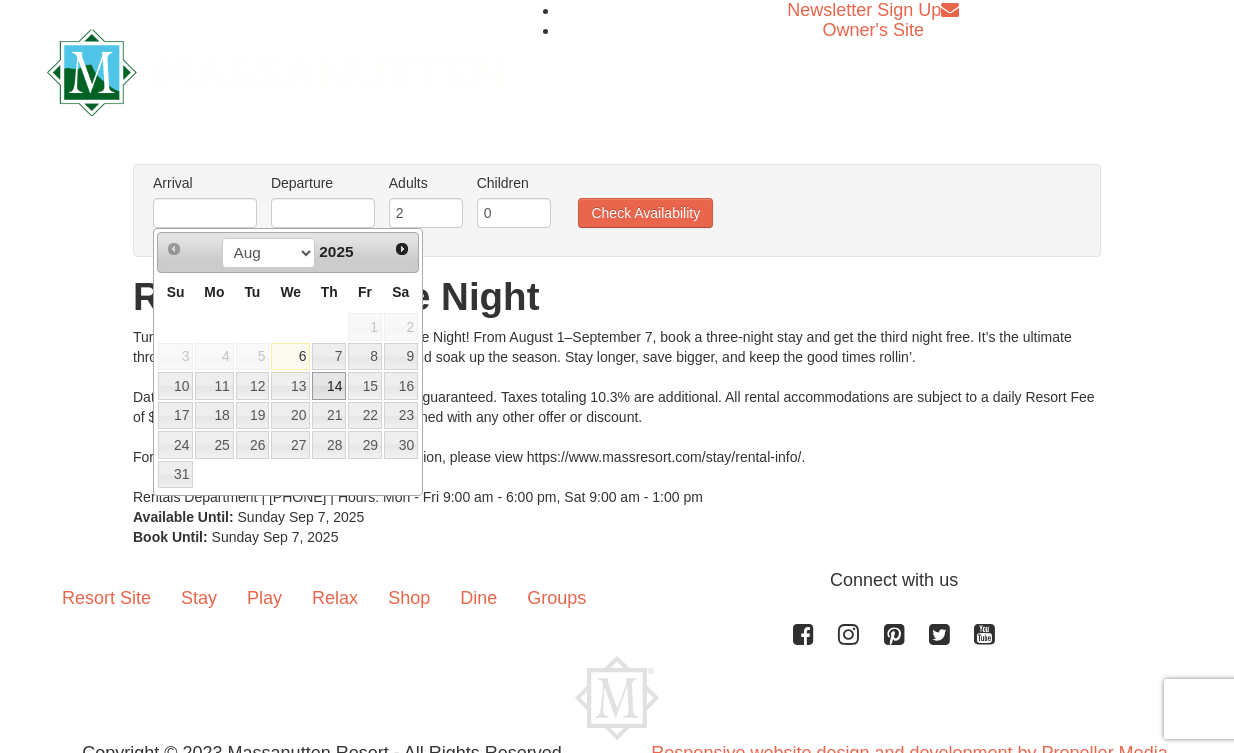 click on "14" at bounding box center (329, 386) 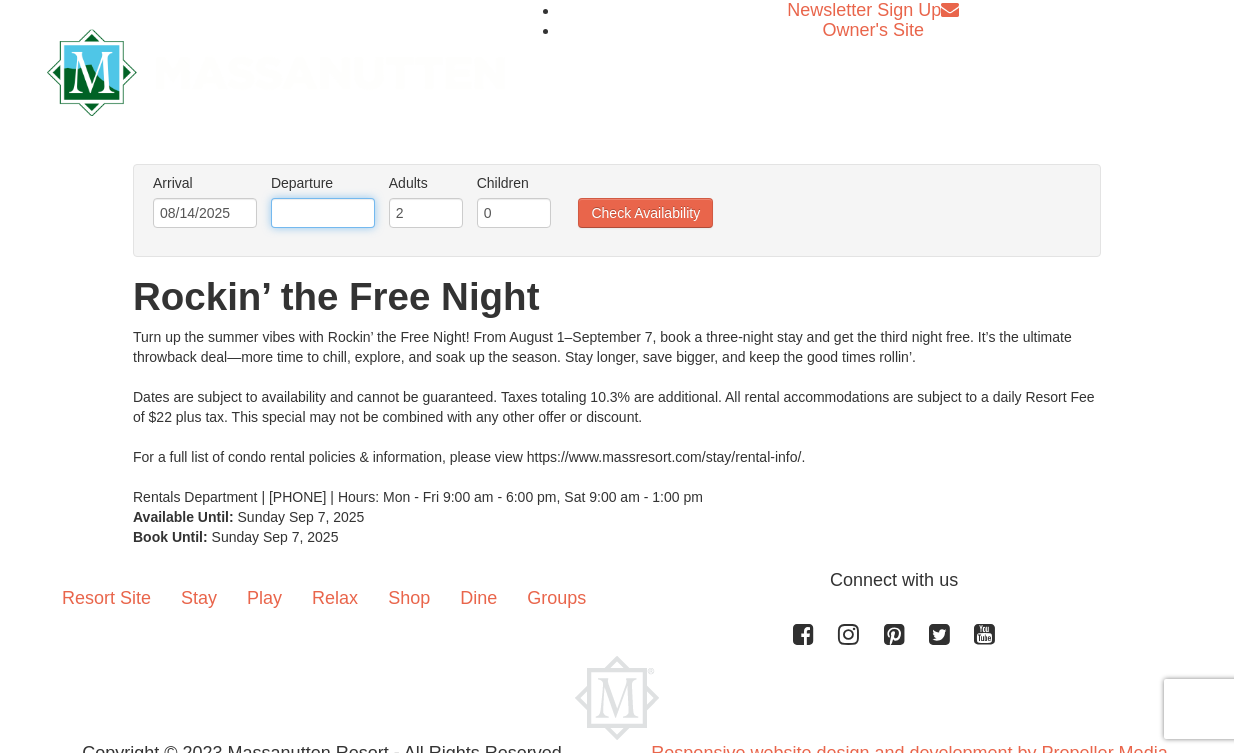 click at bounding box center (323, 213) 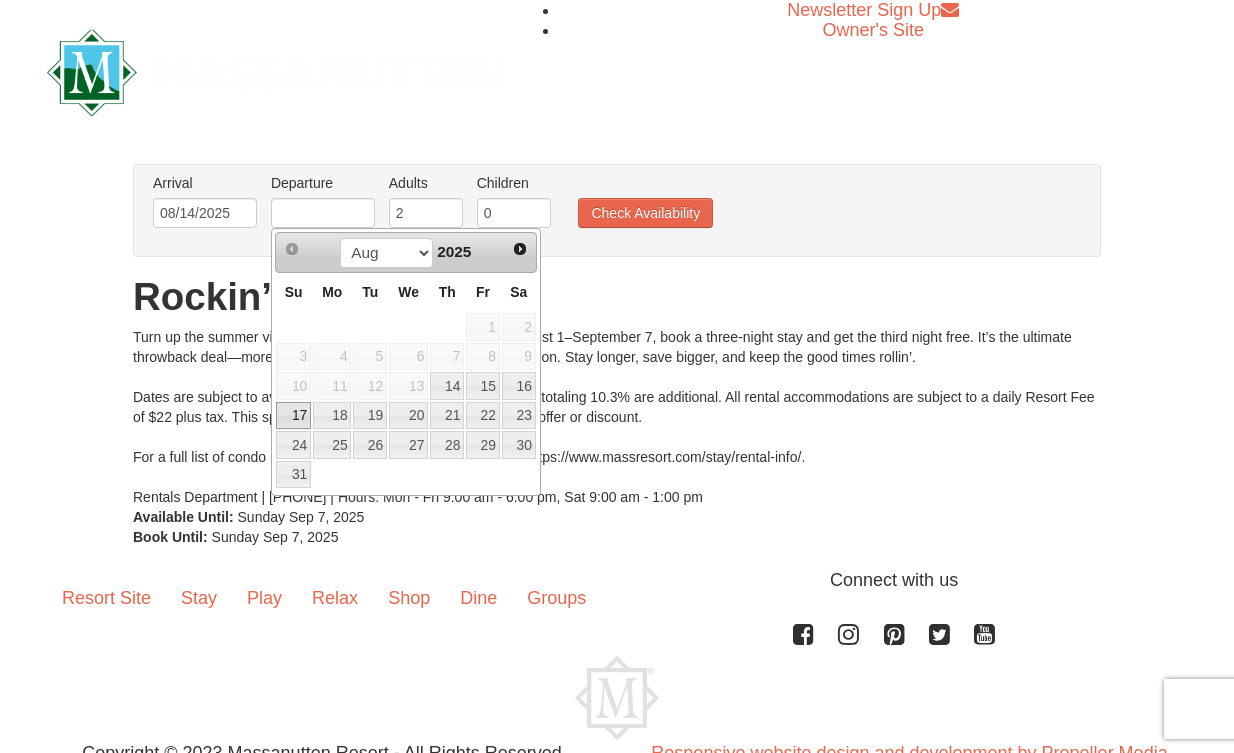 click on "17" at bounding box center (293, 416) 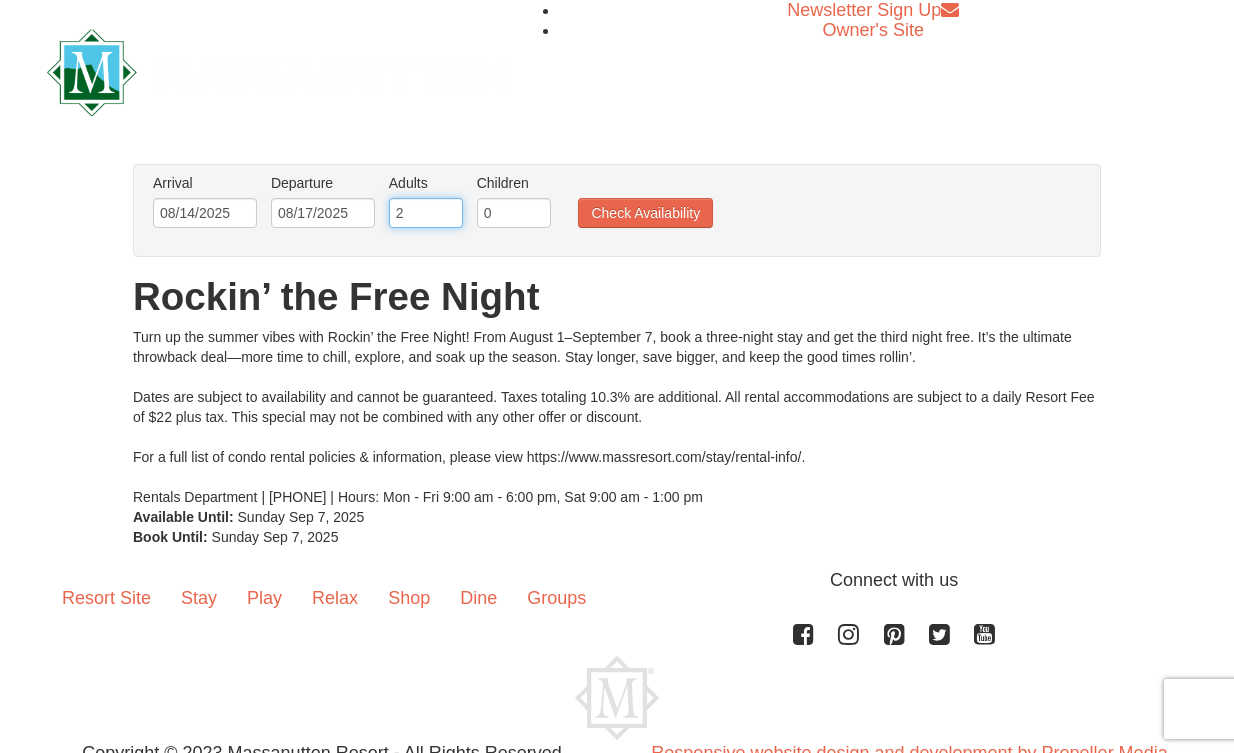 click on "2" at bounding box center (426, 213) 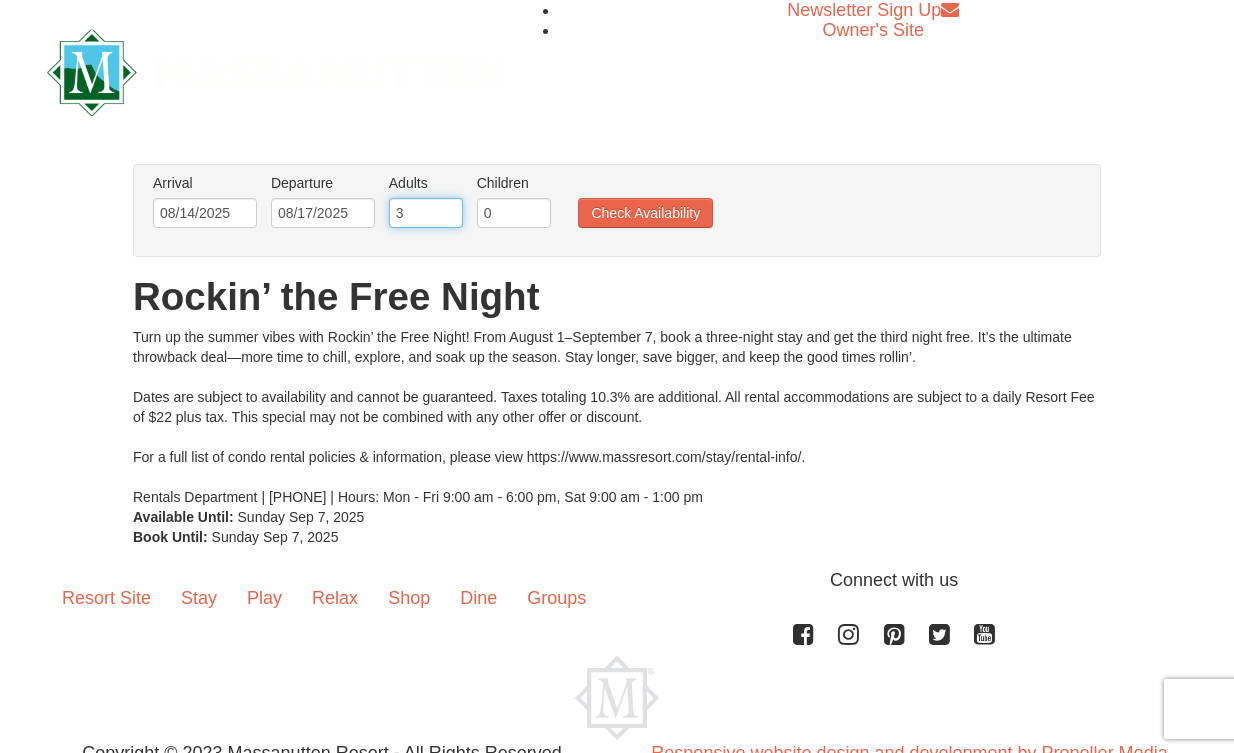 type on "3" 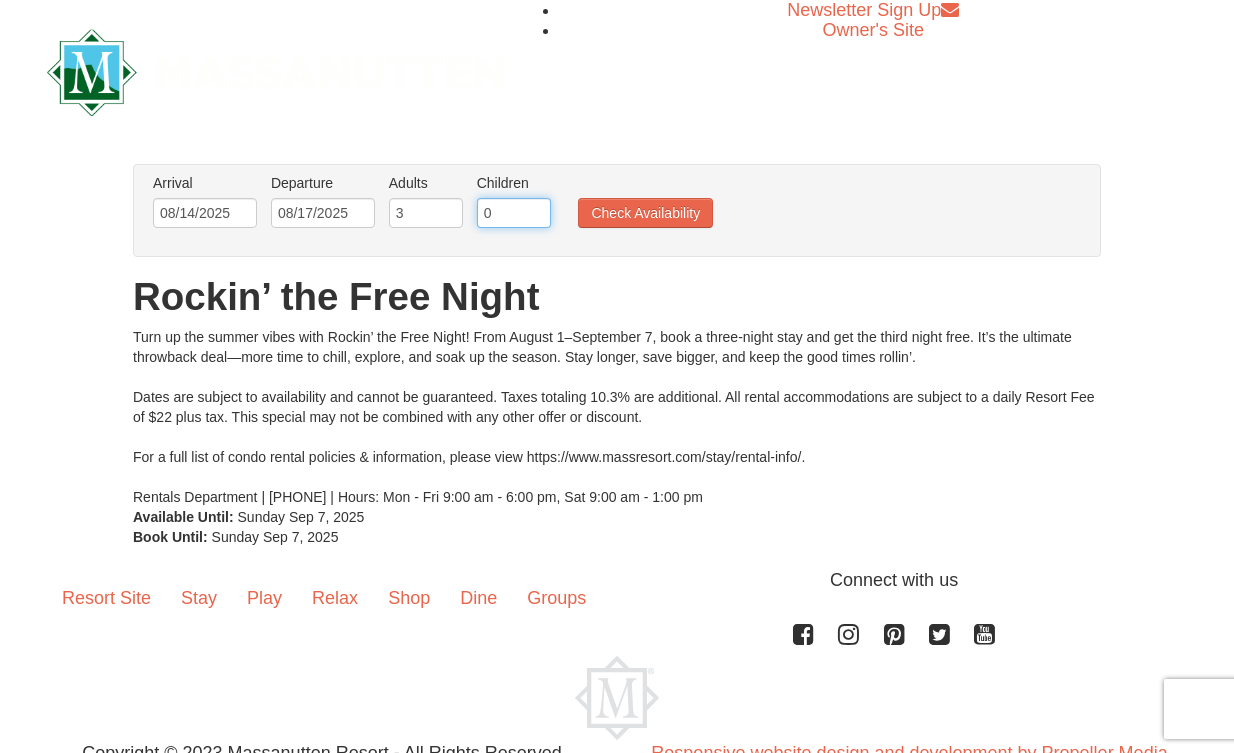 drag, startPoint x: 500, startPoint y: 208, endPoint x: 526, endPoint y: 206, distance: 26.076809 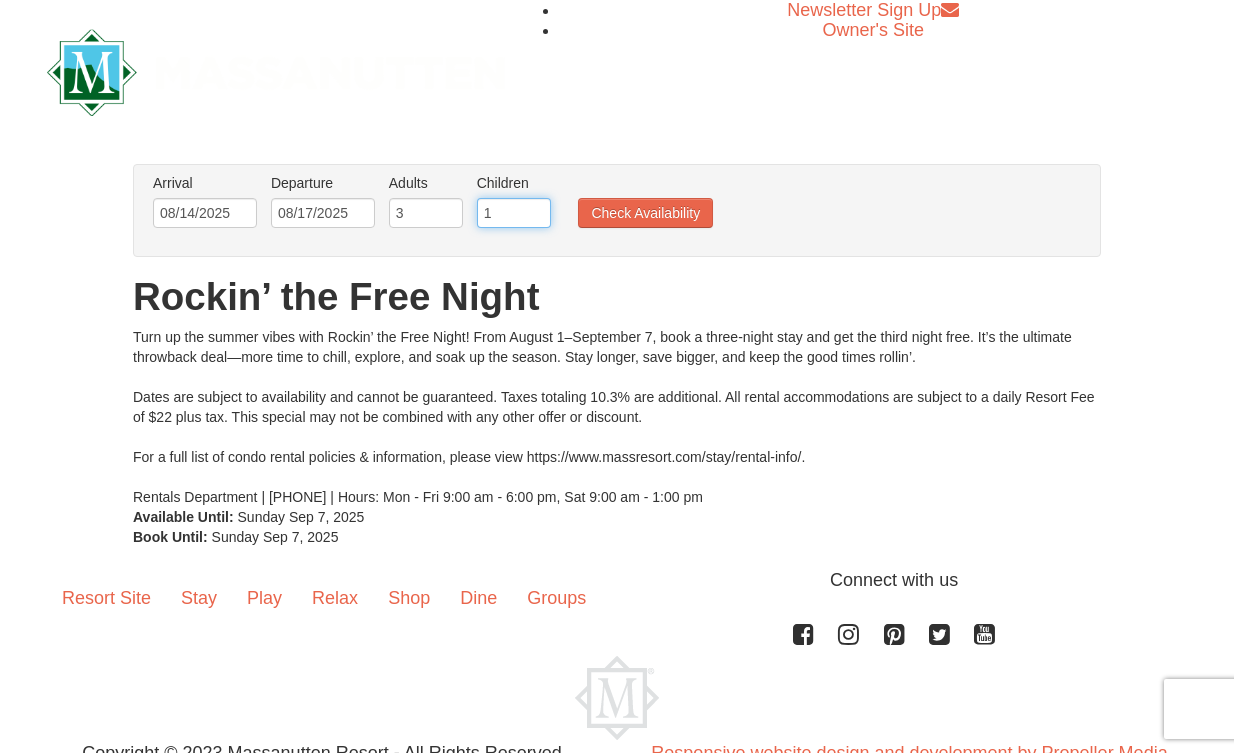 click on "1" at bounding box center [514, 213] 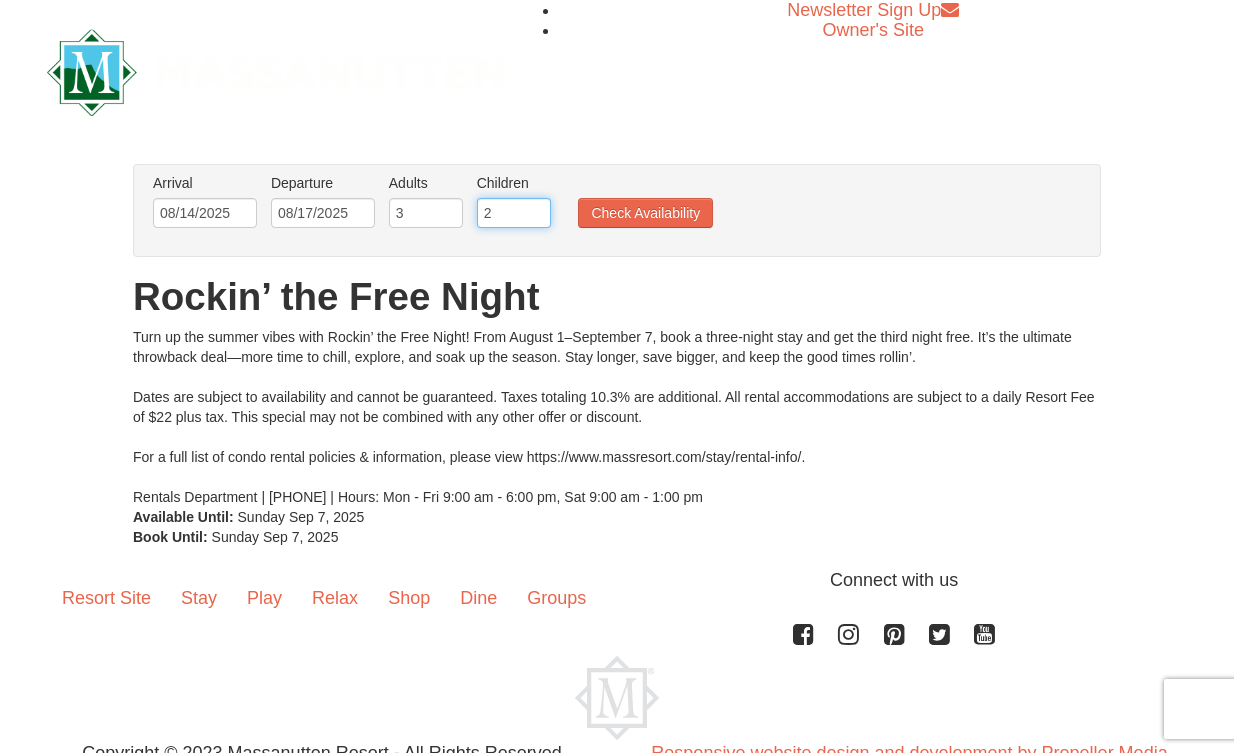 type on "2" 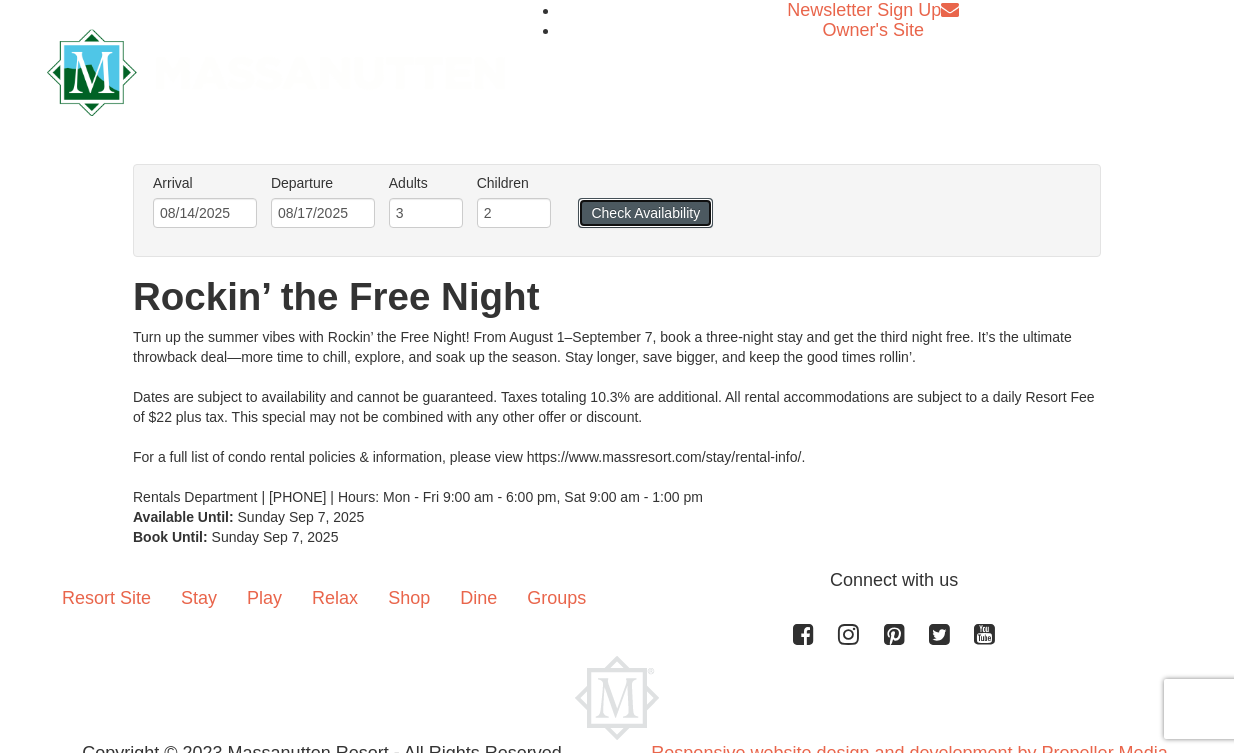 click on "Check Availability" at bounding box center [645, 213] 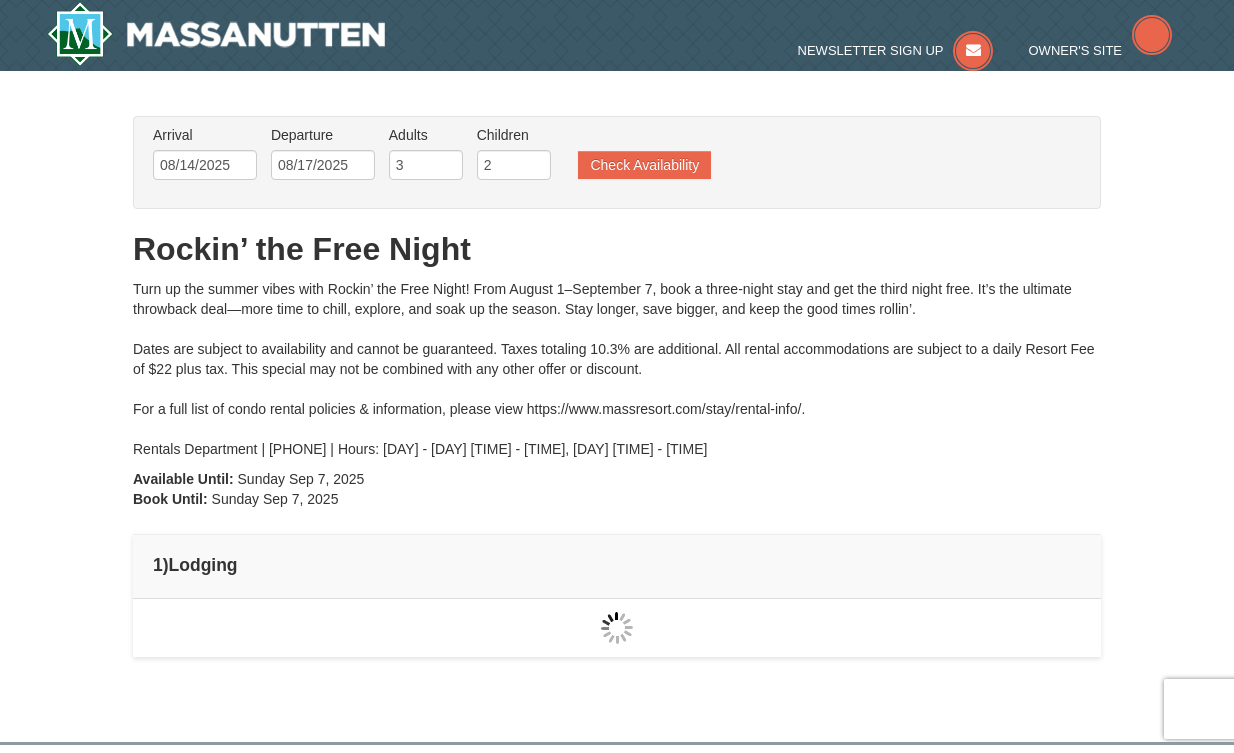 scroll, scrollTop: 0, scrollLeft: 0, axis: both 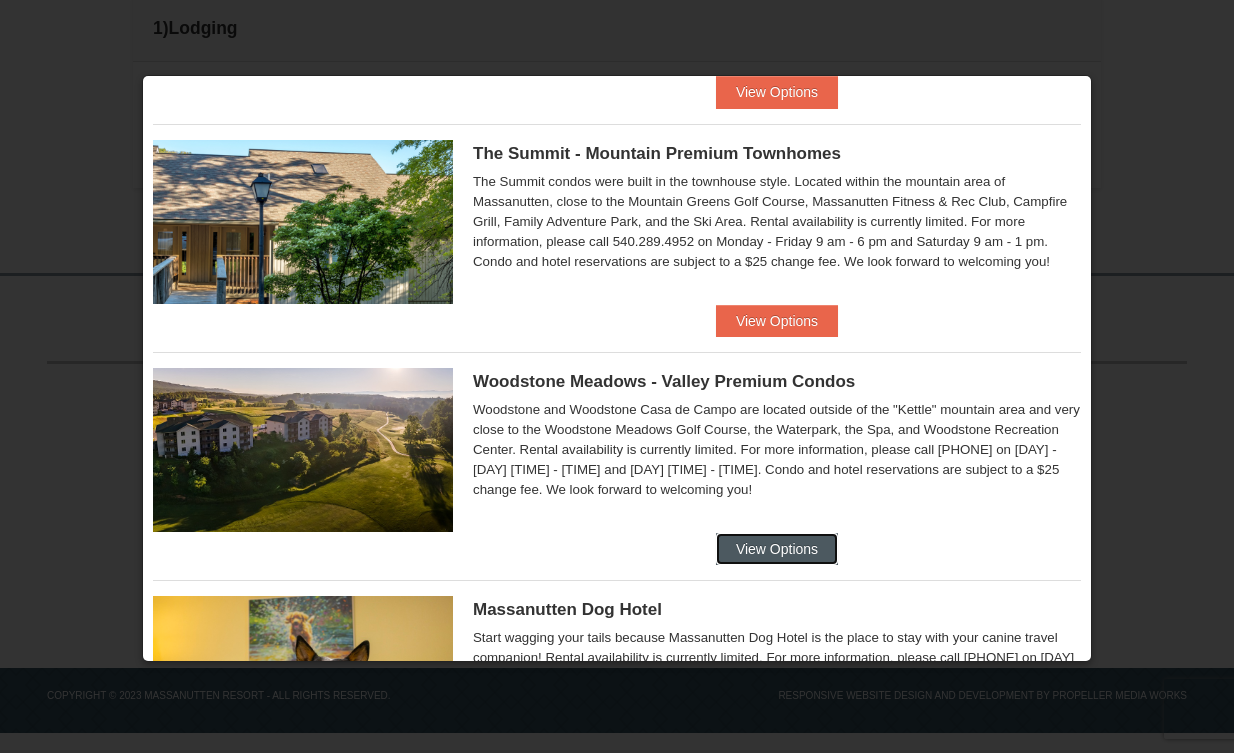 click on "View Options" at bounding box center [777, 549] 